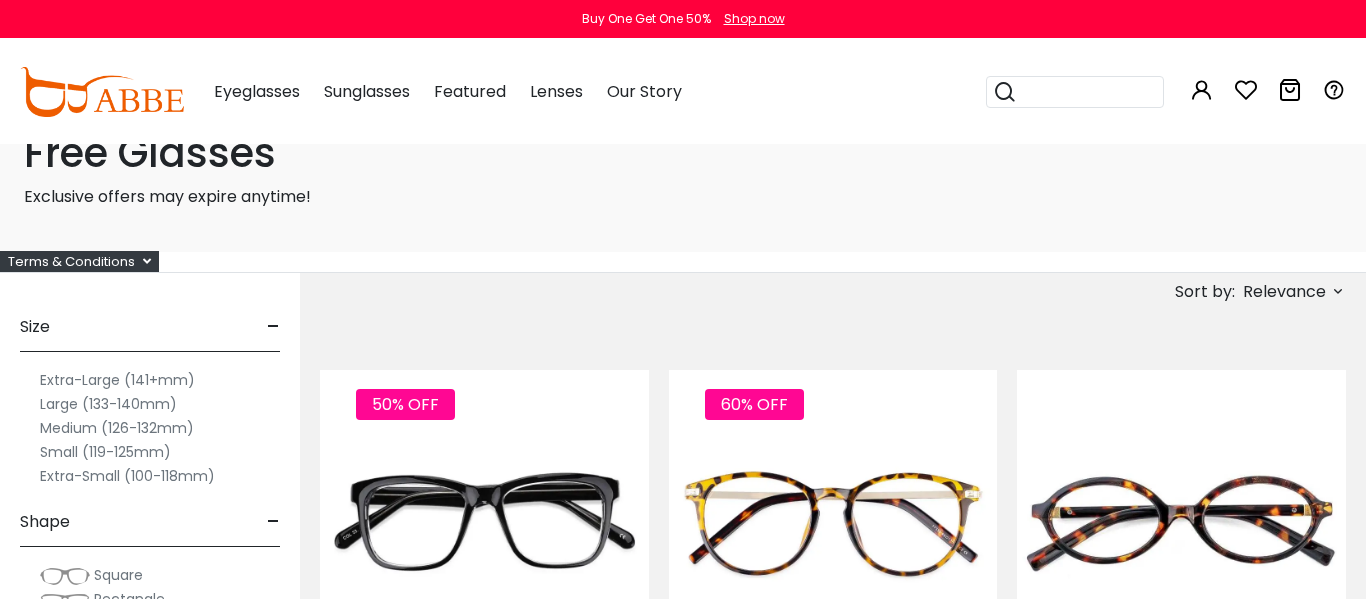 scroll, scrollTop: 0, scrollLeft: 0, axis: both 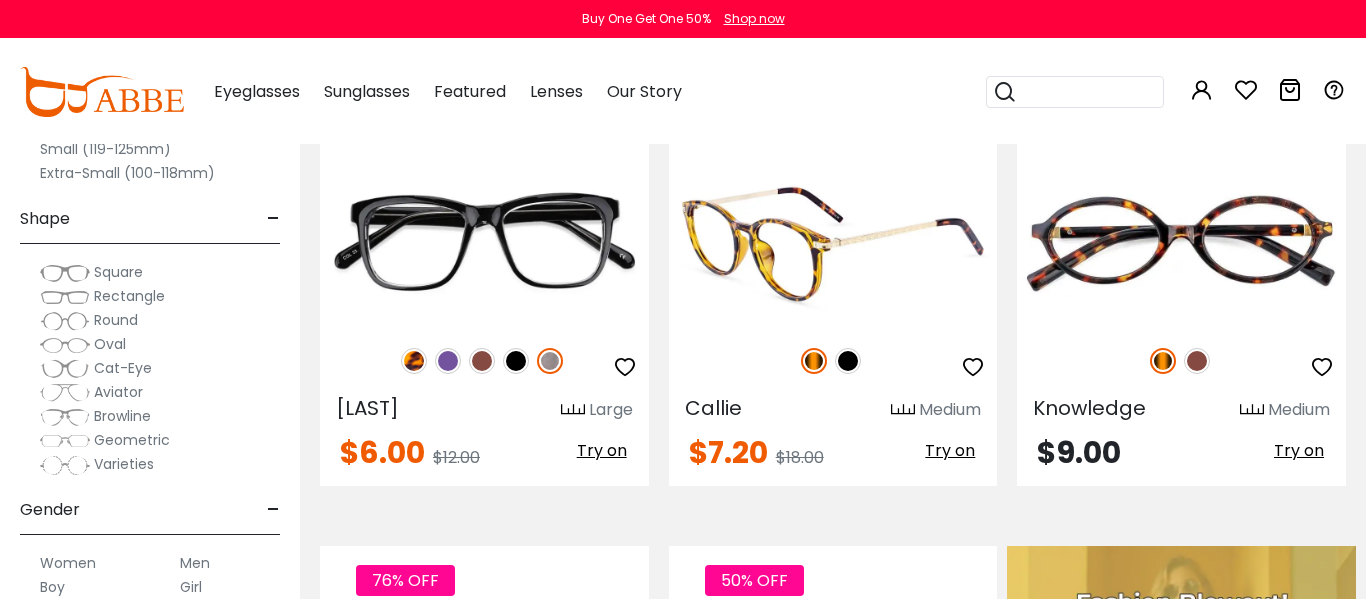 click at bounding box center [848, 361] 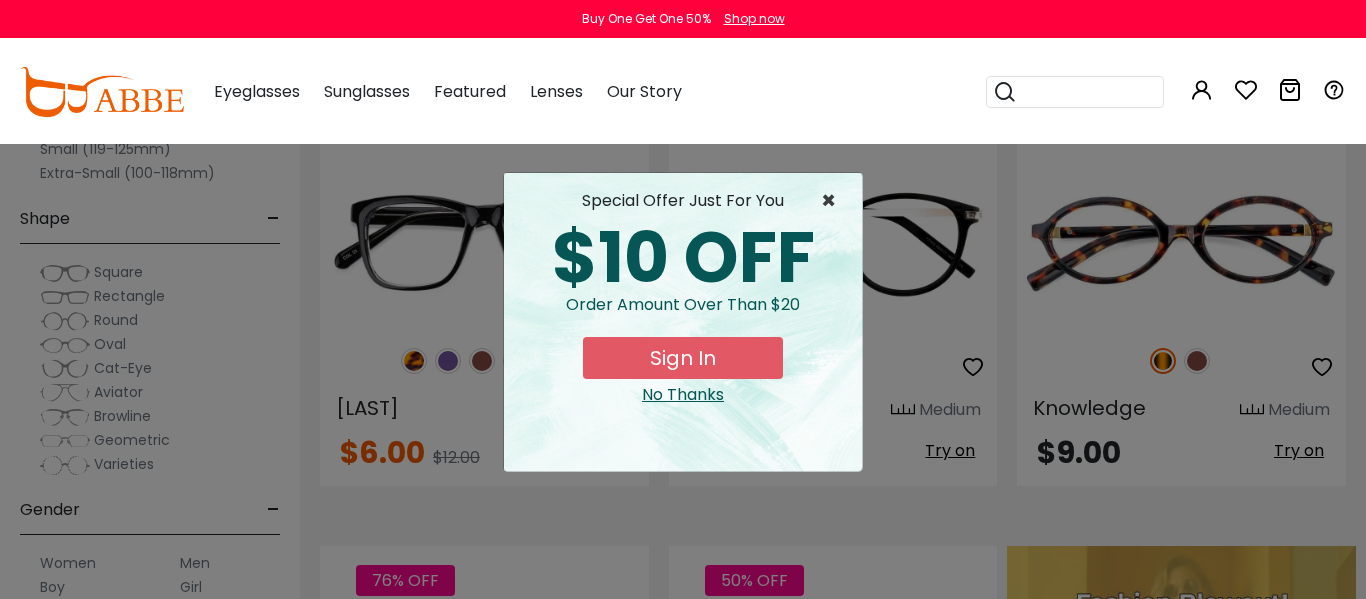 click on "×" at bounding box center (833, 201) 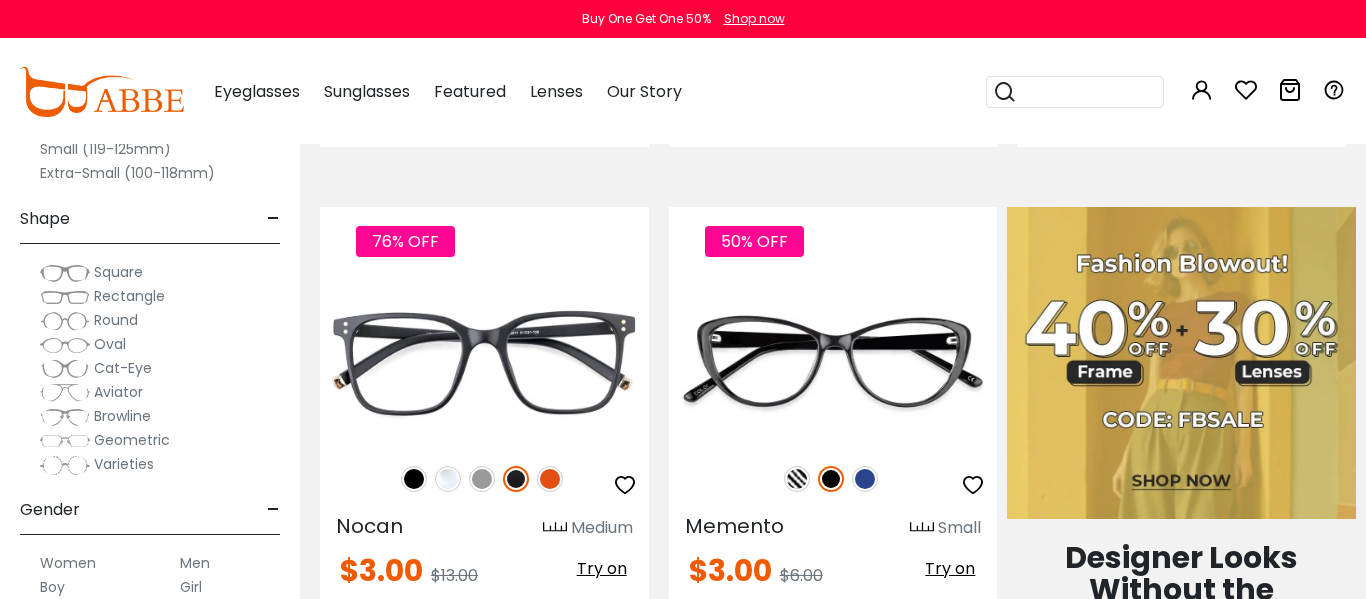 scroll, scrollTop: 720, scrollLeft: 0, axis: vertical 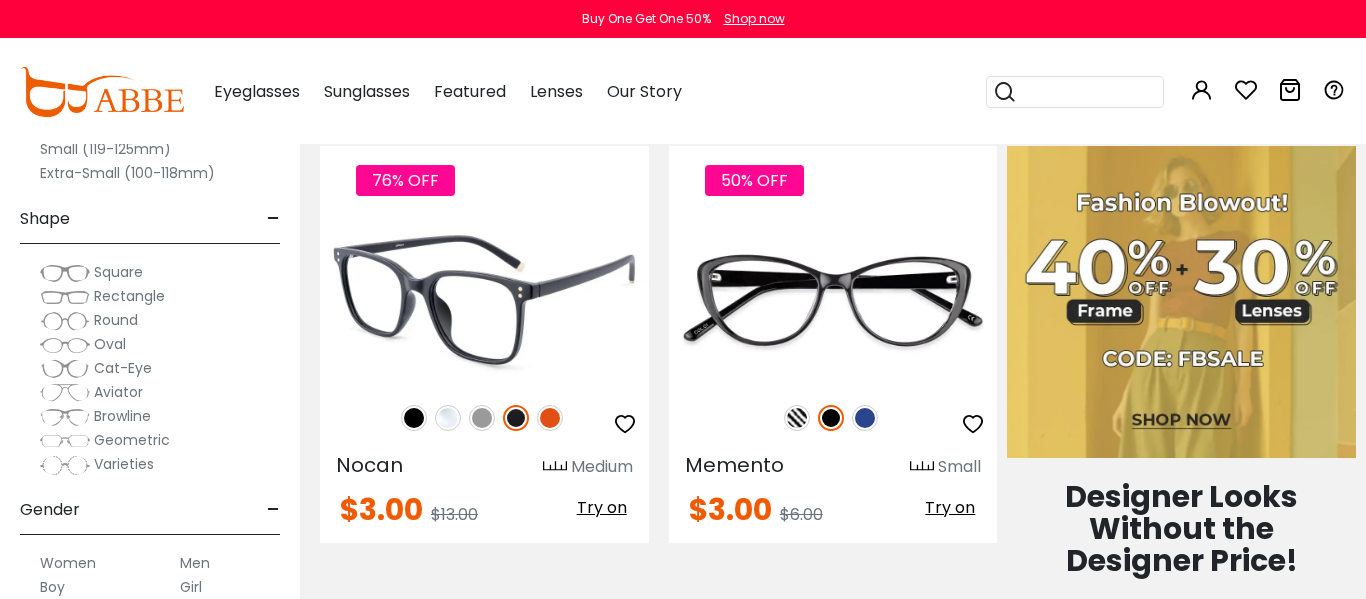 click at bounding box center (414, 418) 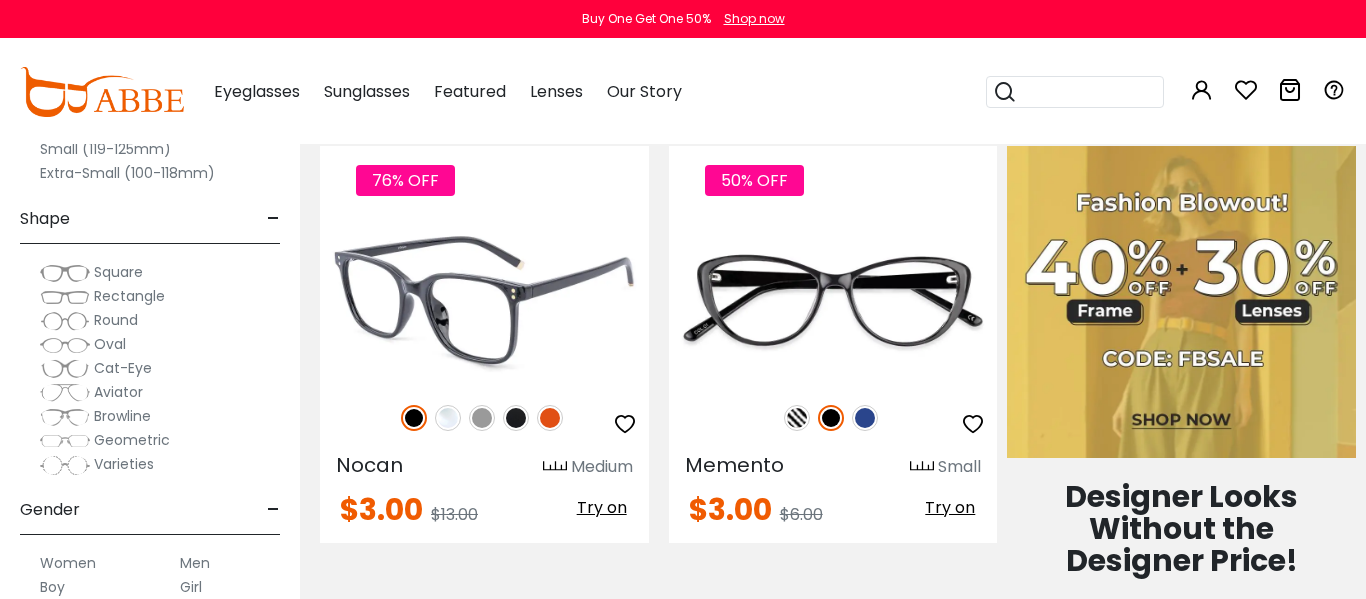 click at bounding box center (448, 418) 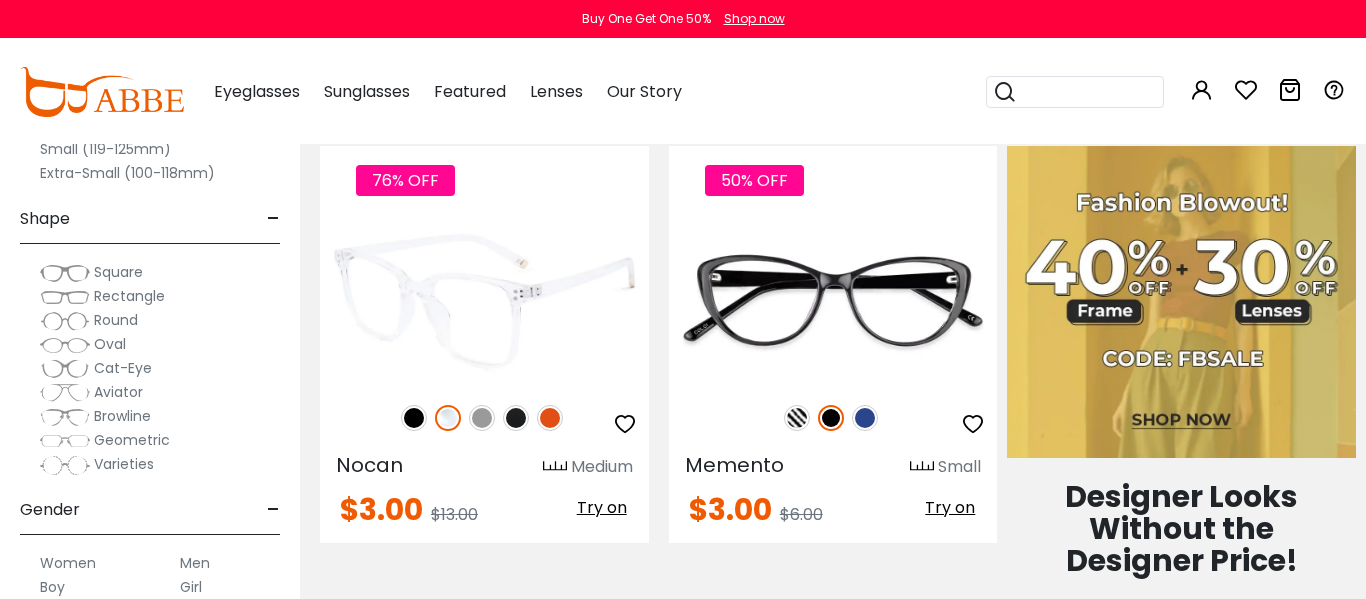 click at bounding box center [482, 418] 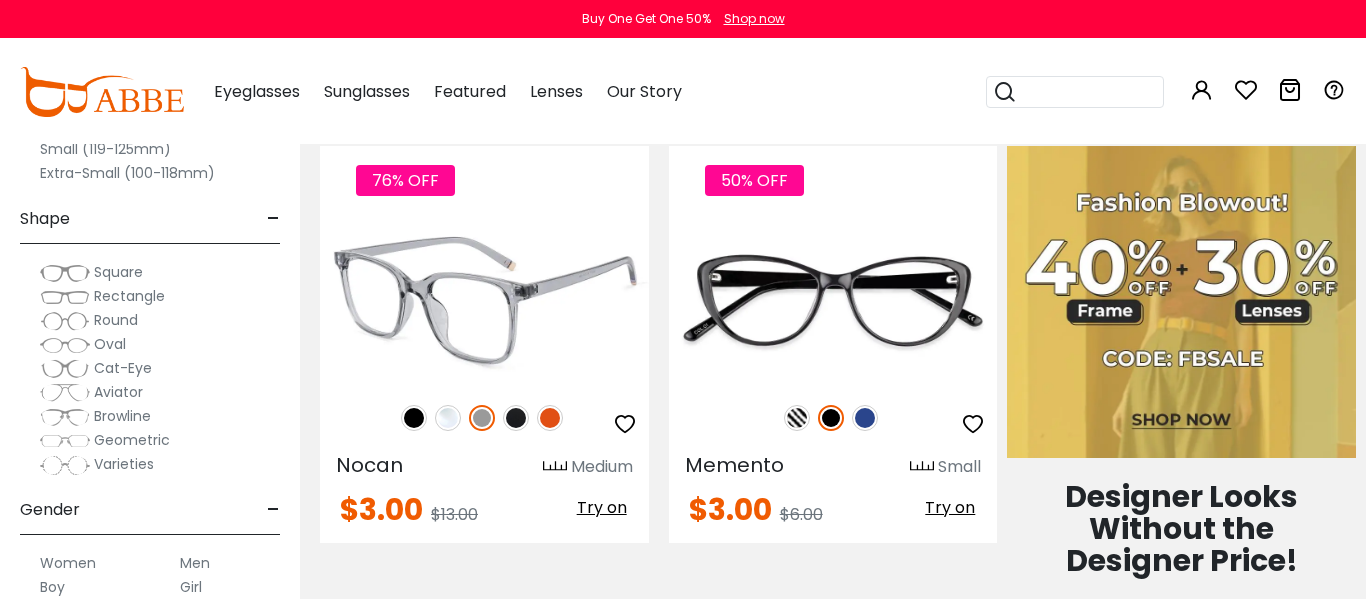 click at bounding box center [516, 418] 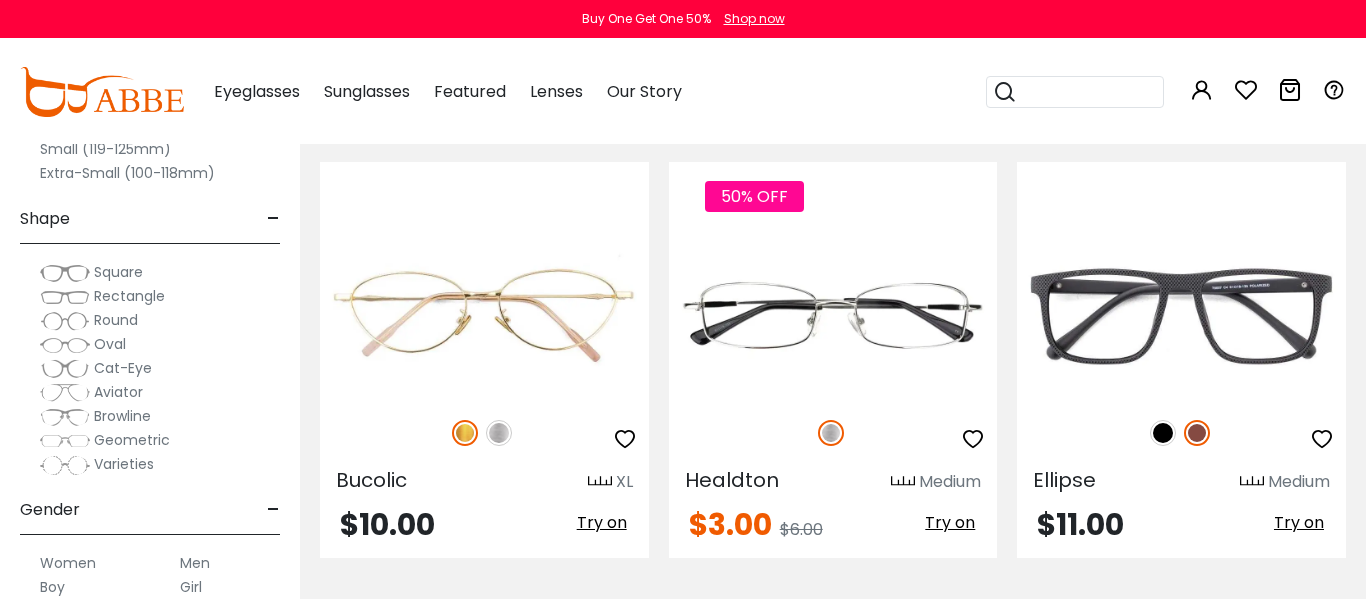 scroll, scrollTop: 1200, scrollLeft: 0, axis: vertical 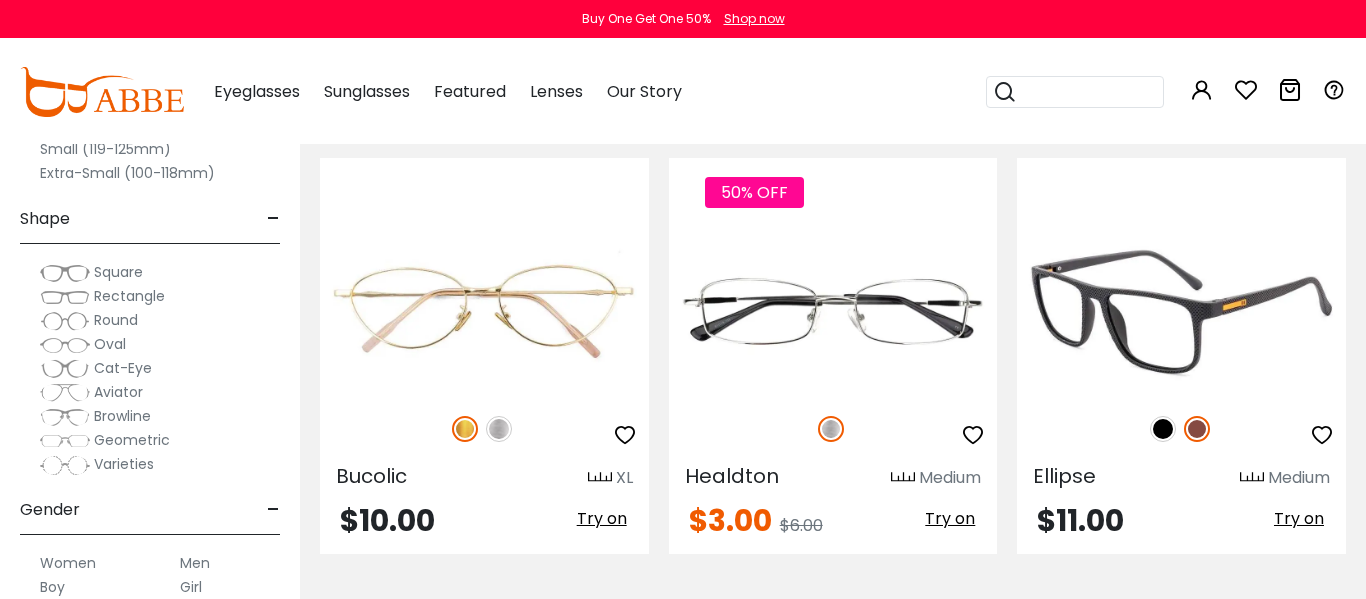 click at bounding box center (1163, 429) 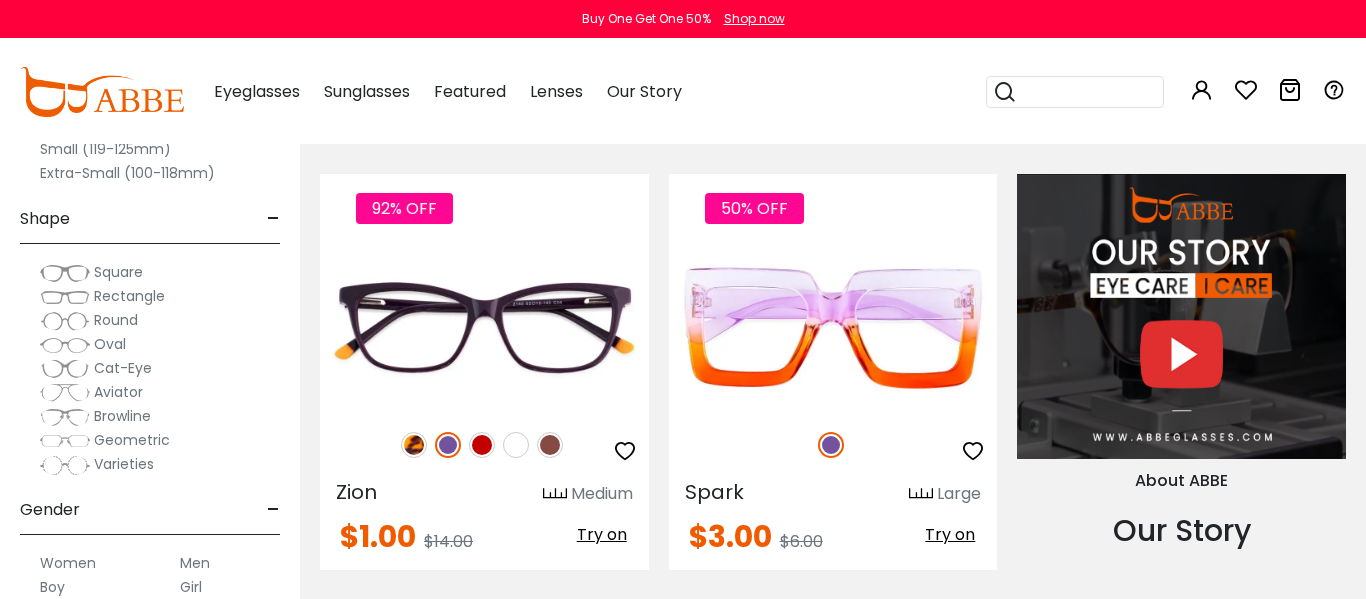 scroll, scrollTop: 1720, scrollLeft: 0, axis: vertical 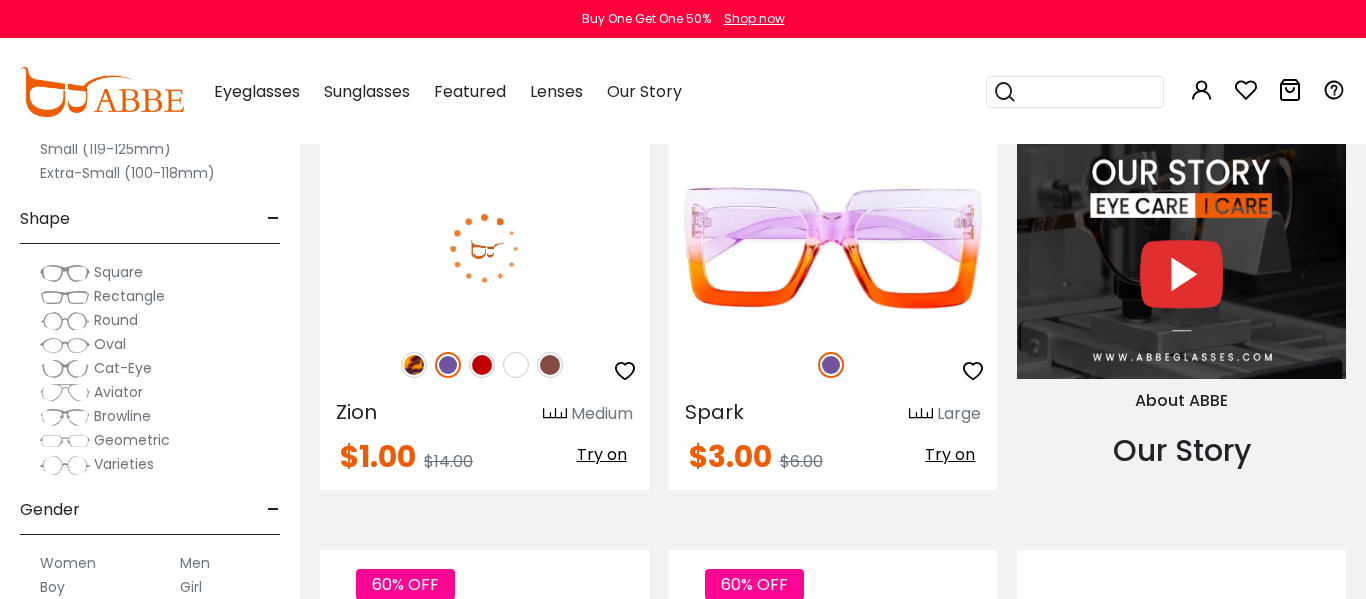 click at bounding box center [414, 365] 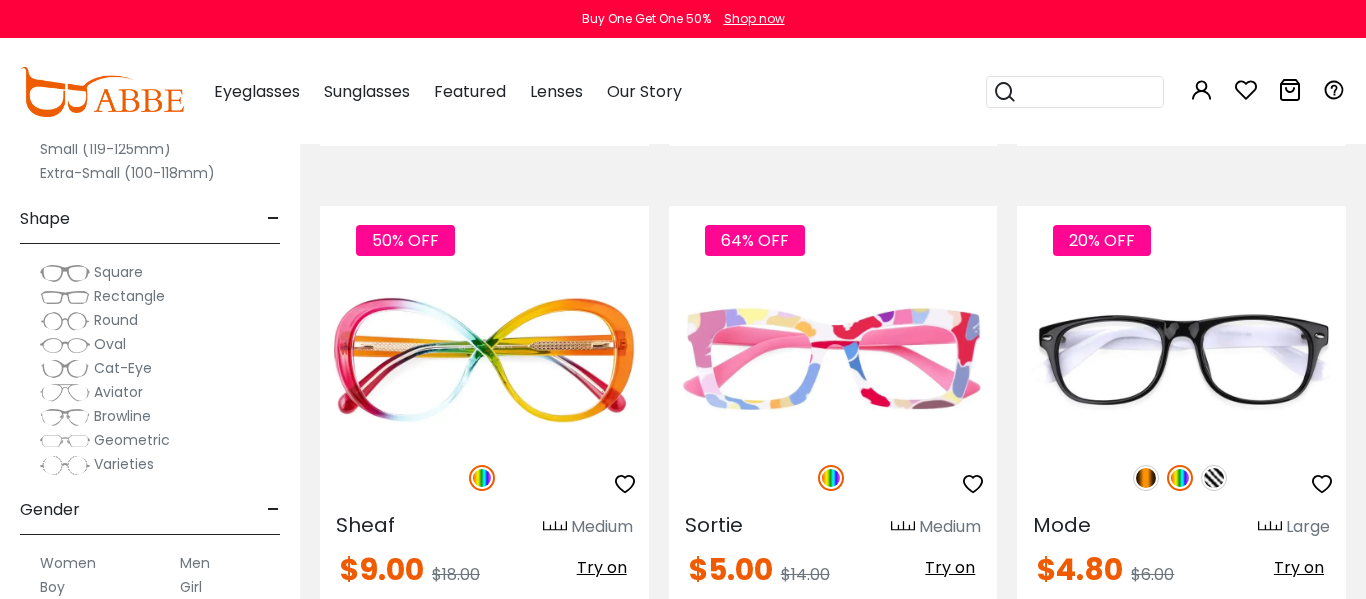 scroll, scrollTop: 3480, scrollLeft: 0, axis: vertical 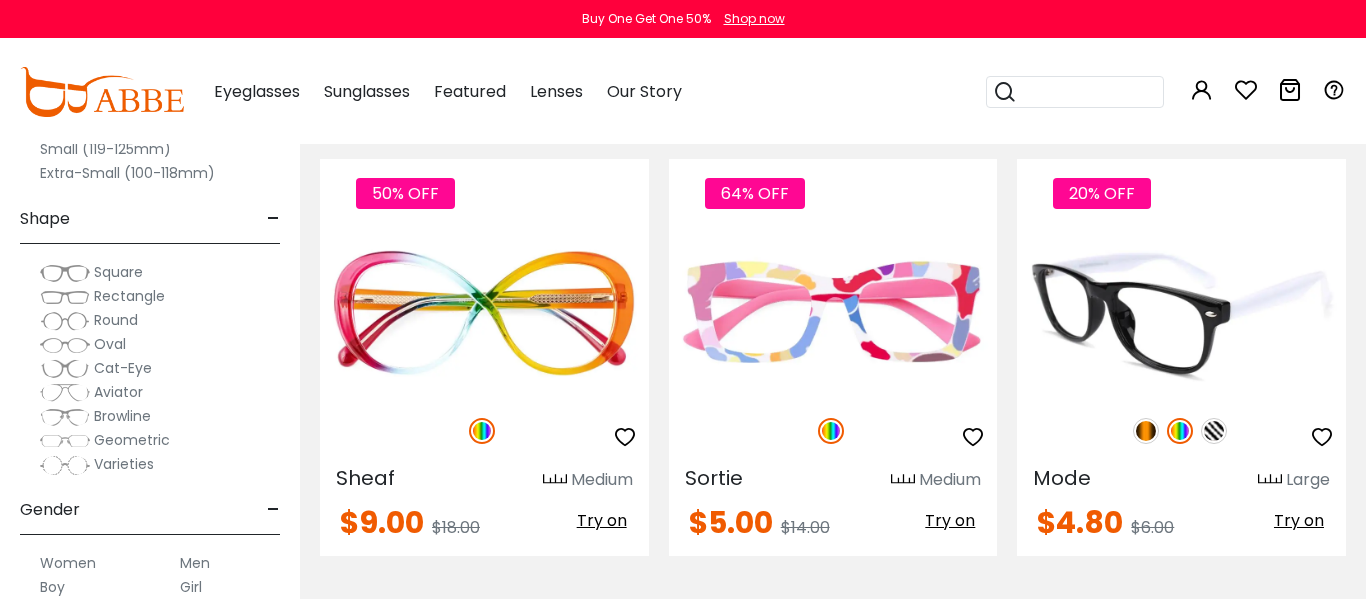 click at bounding box center (1214, 431) 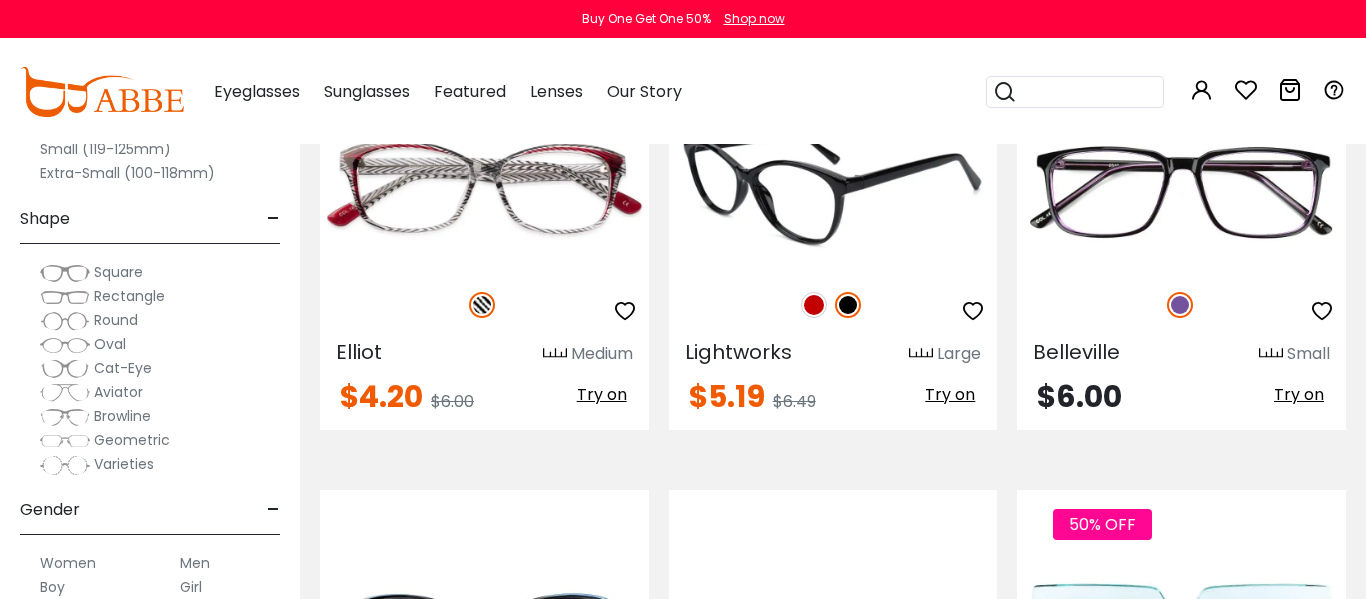 scroll, scrollTop: 4960, scrollLeft: 0, axis: vertical 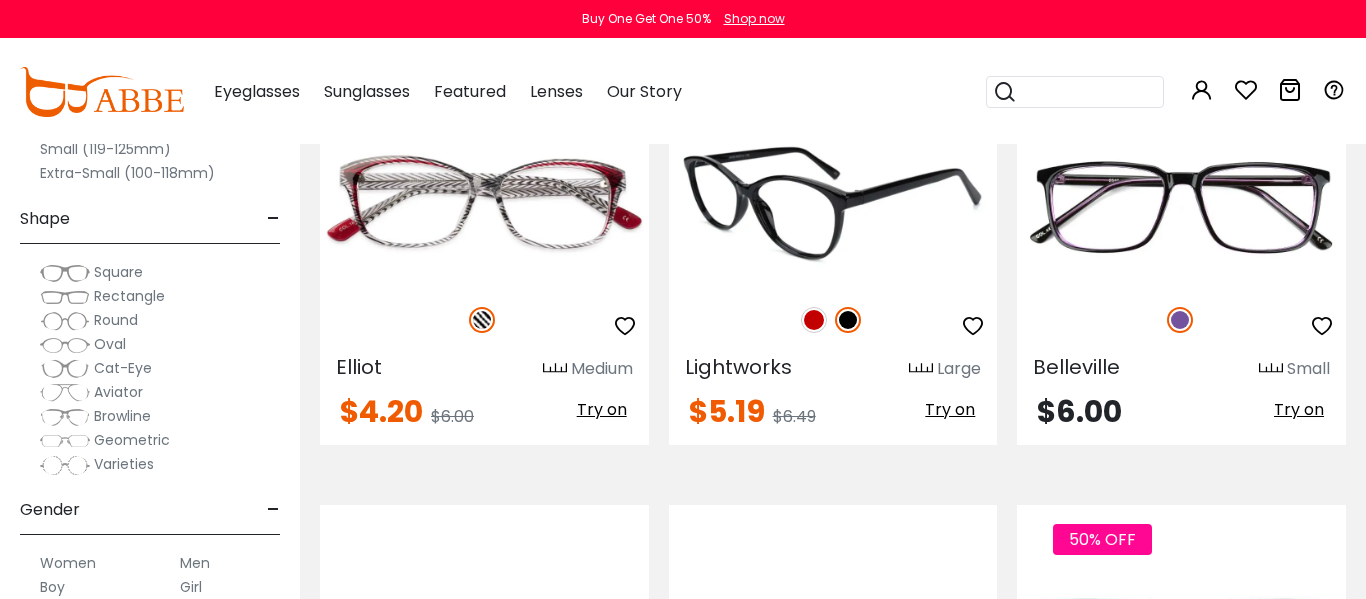 click at bounding box center [833, 202] 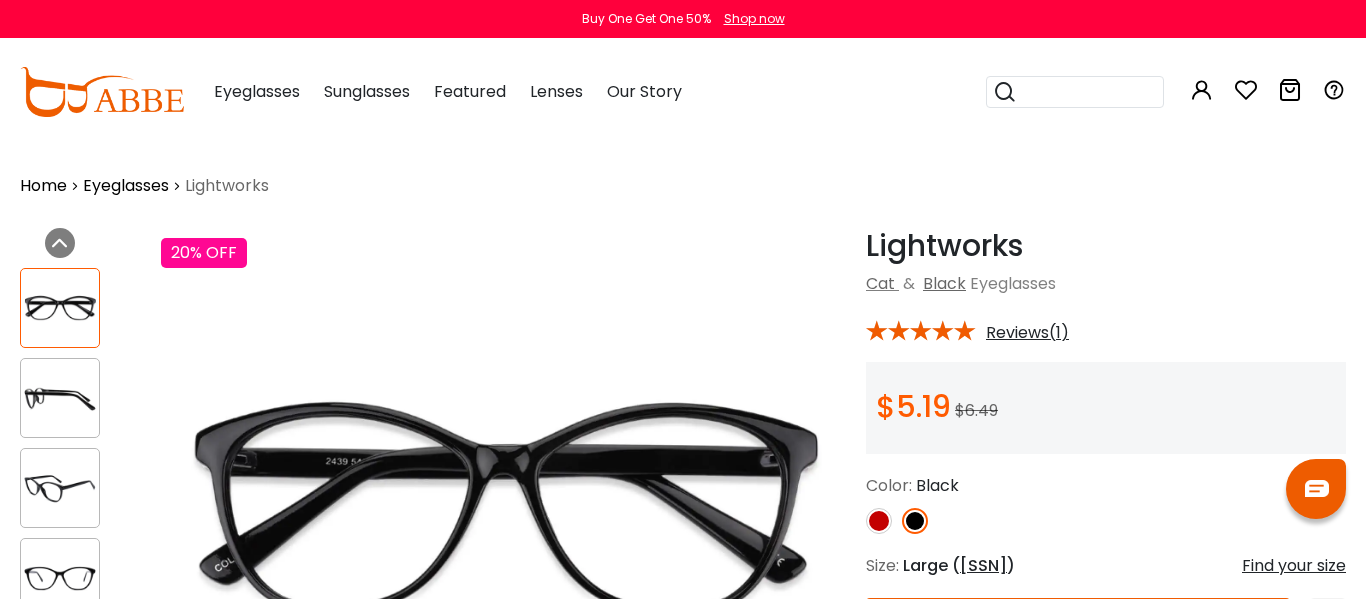 scroll, scrollTop: 0, scrollLeft: 0, axis: both 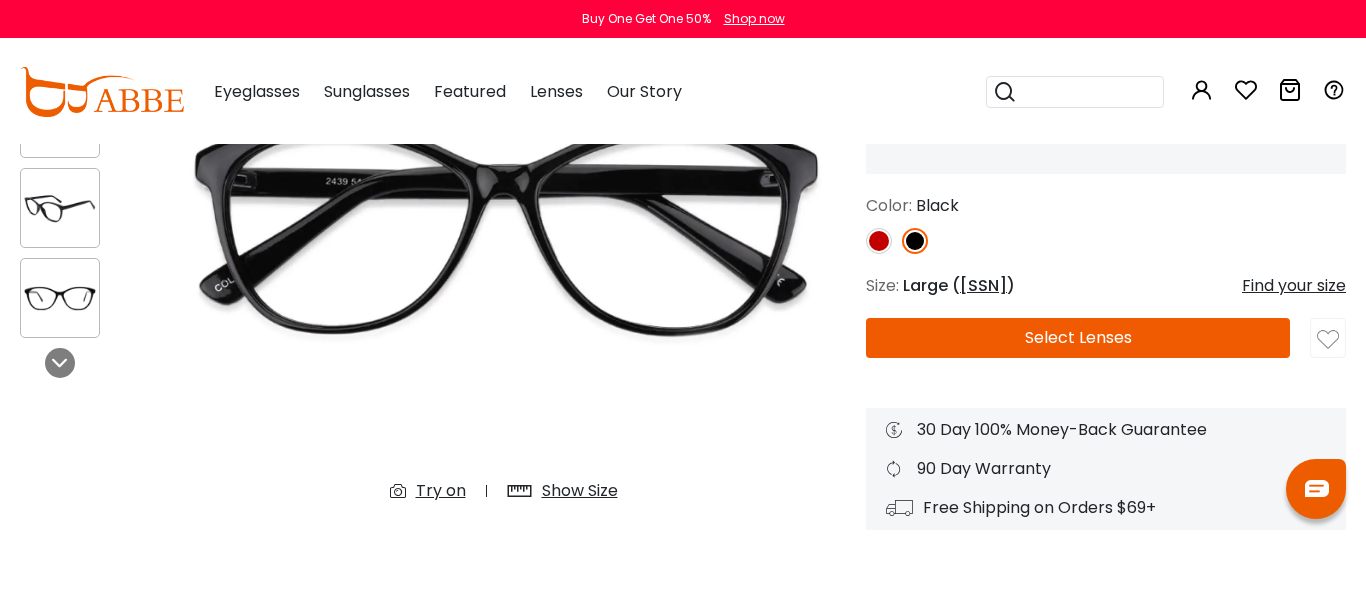 click on "Find your size" at bounding box center (1294, 286) 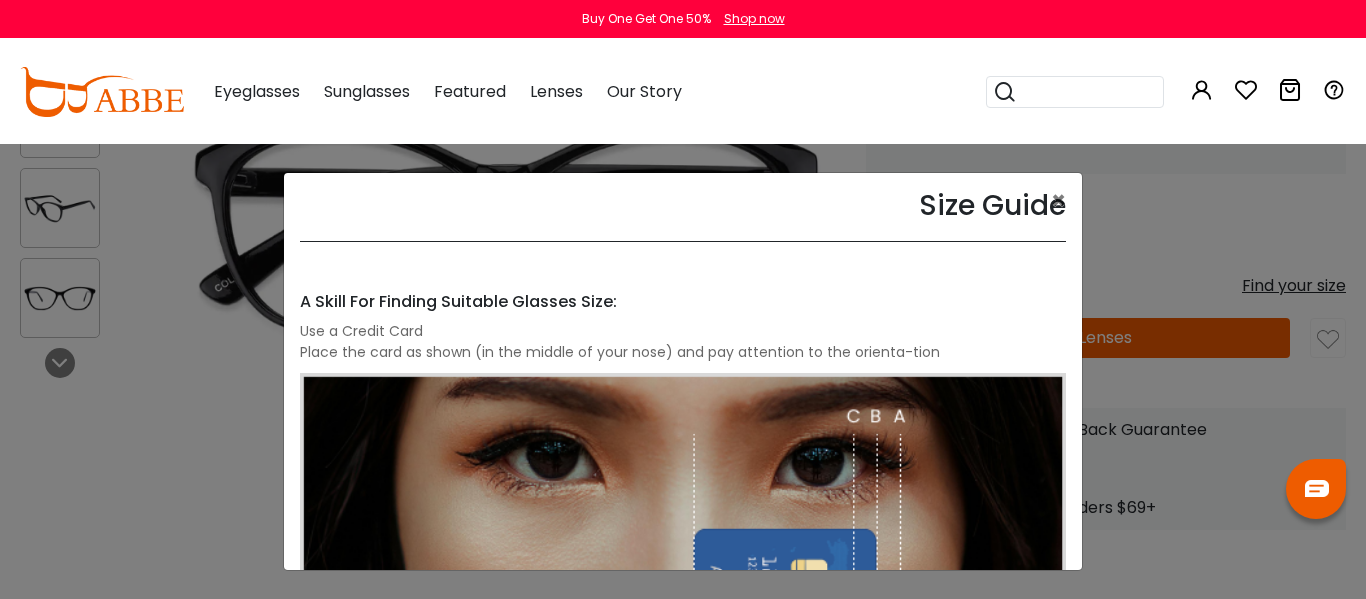 click at bounding box center [683, 638] 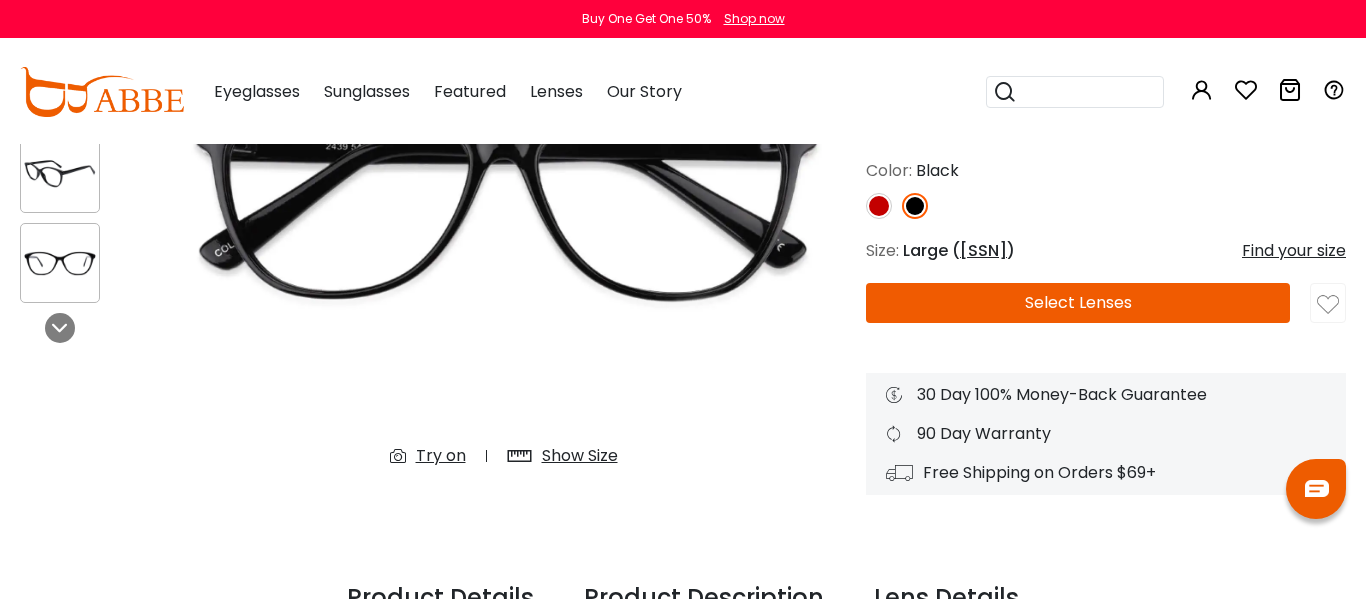 scroll, scrollTop: 320, scrollLeft: 0, axis: vertical 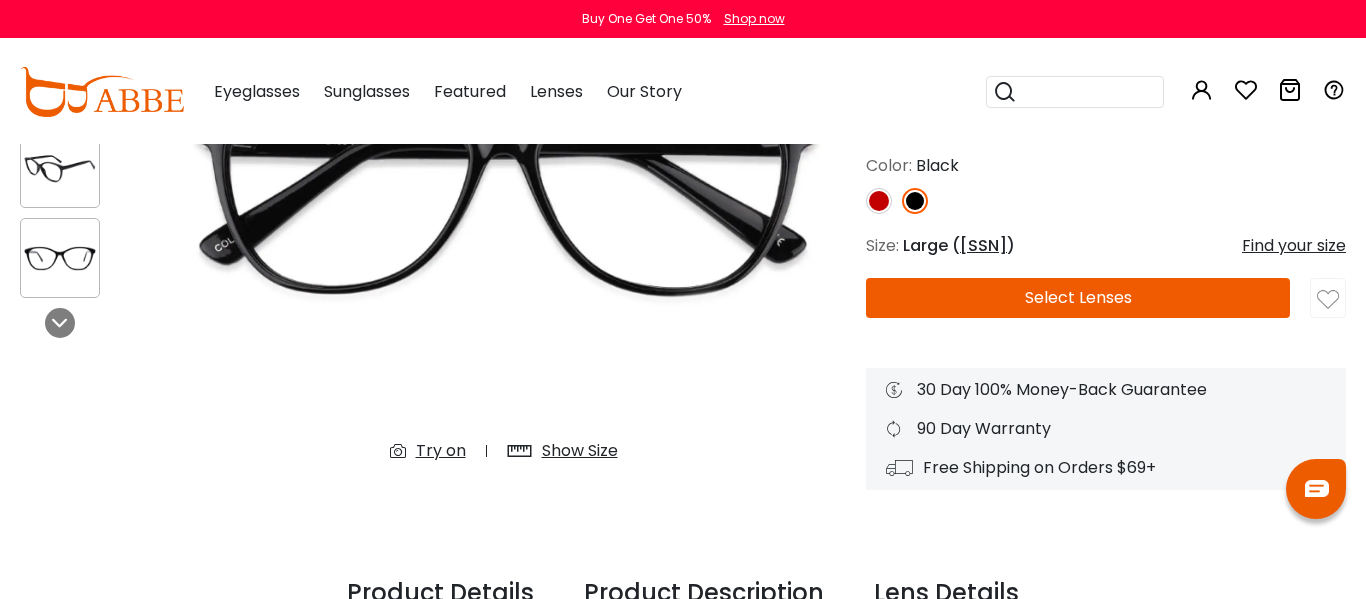 click on "54-14-135" at bounding box center (983, 245) 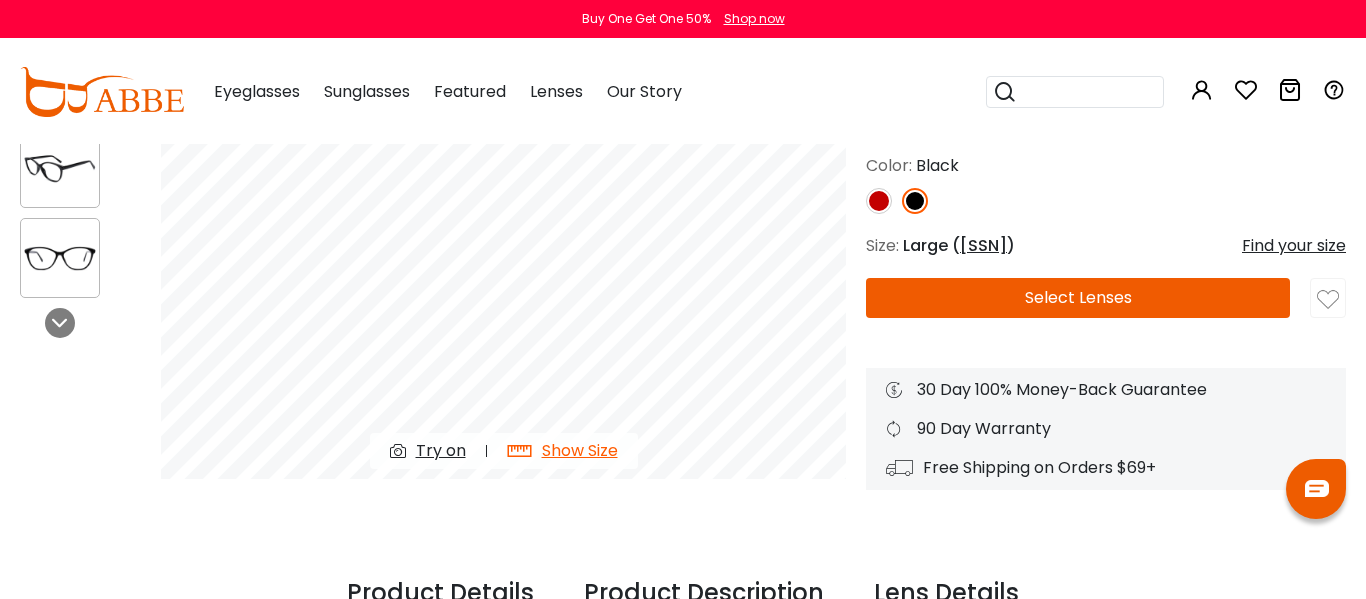 type 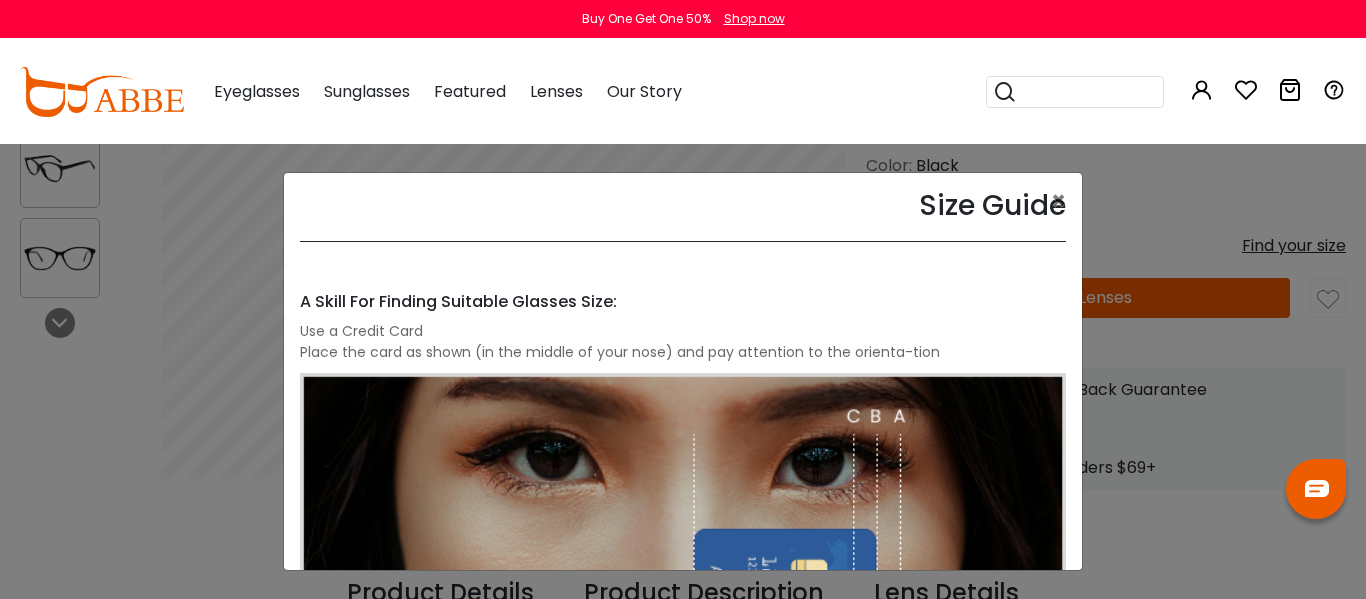 click on "Place the card as shown (in the middle of your nose) and pay attention to the orienta-tion" at bounding box center (683, 352) 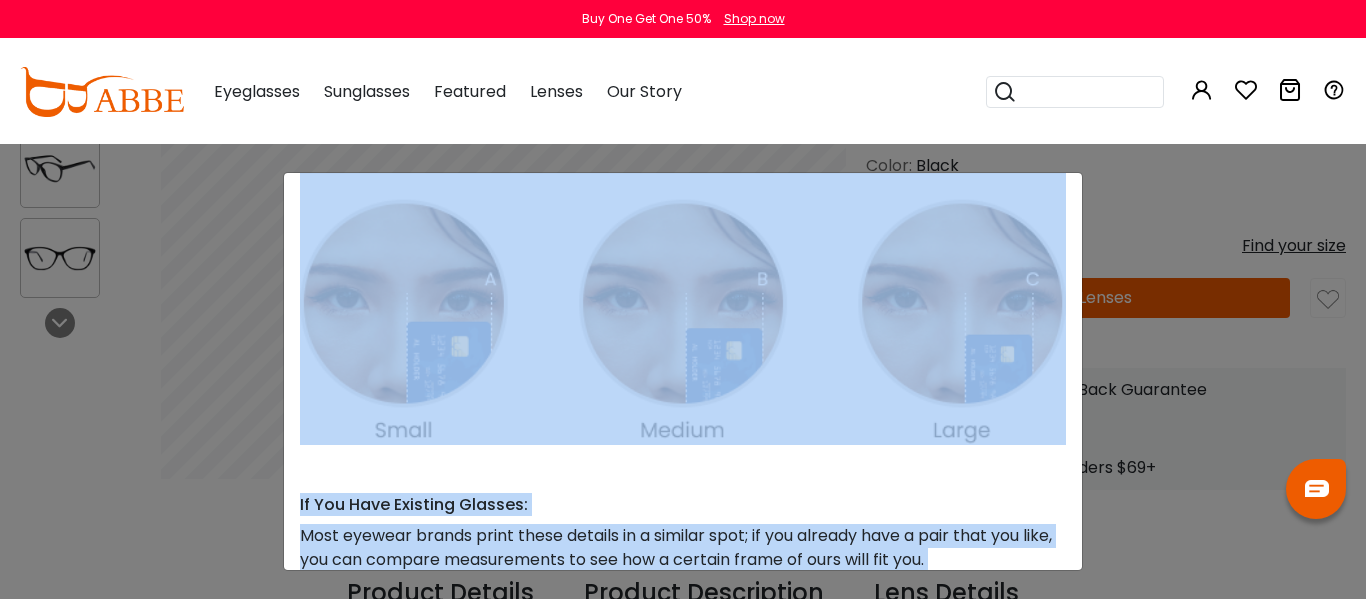 scroll, scrollTop: 747, scrollLeft: 0, axis: vertical 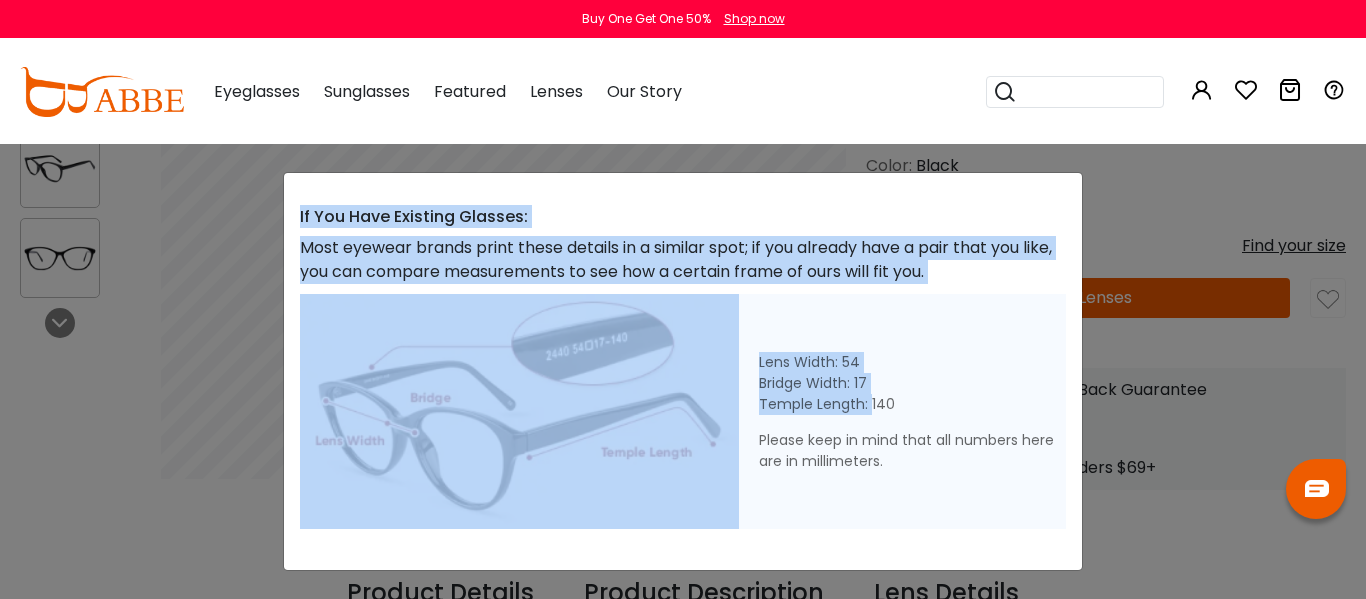drag, startPoint x: 1076, startPoint y: 275, endPoint x: 867, endPoint y: 412, distance: 249.89998 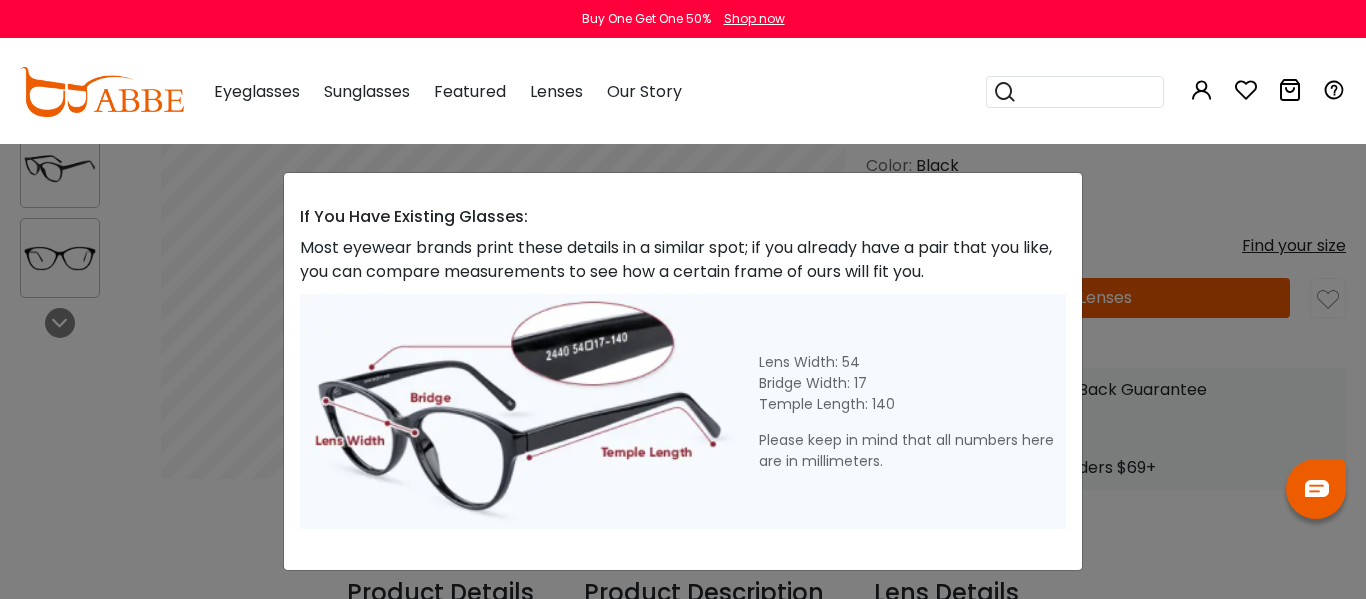 click on "Lens Width: 54
Bridge Width: 17
Temple Length: 140
Please keep in mind that all numbers here are in millimeters." at bounding box center [683, 411] 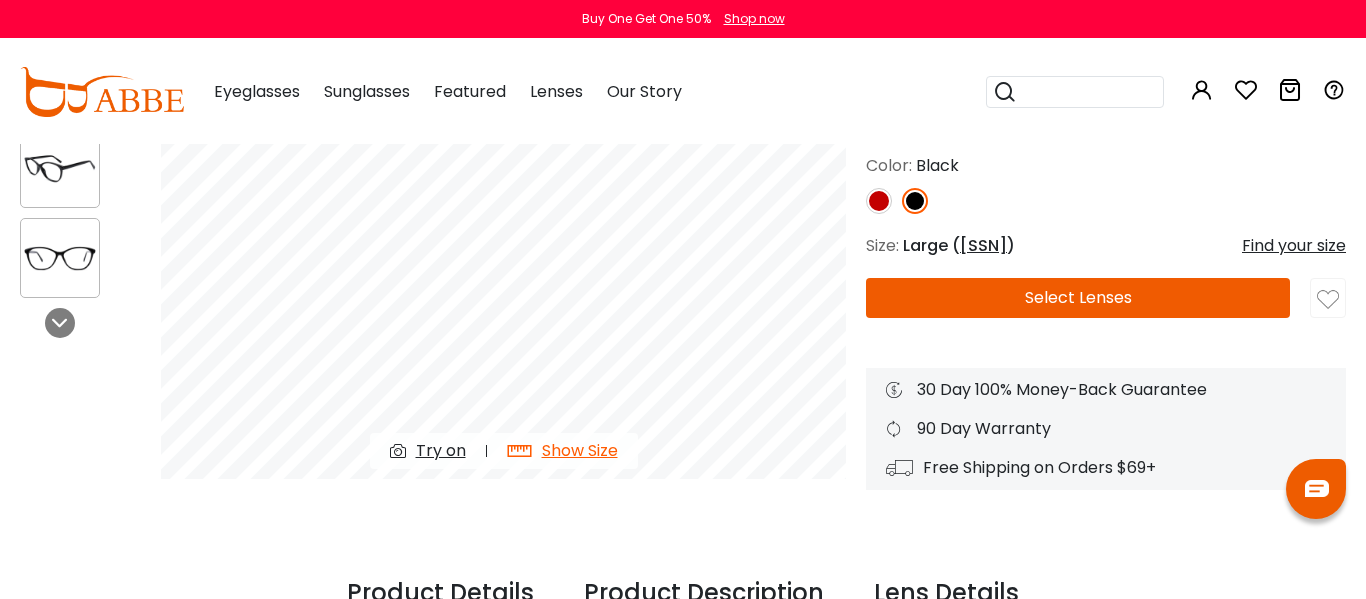 click on "Select Lenses" at bounding box center (1078, 298) 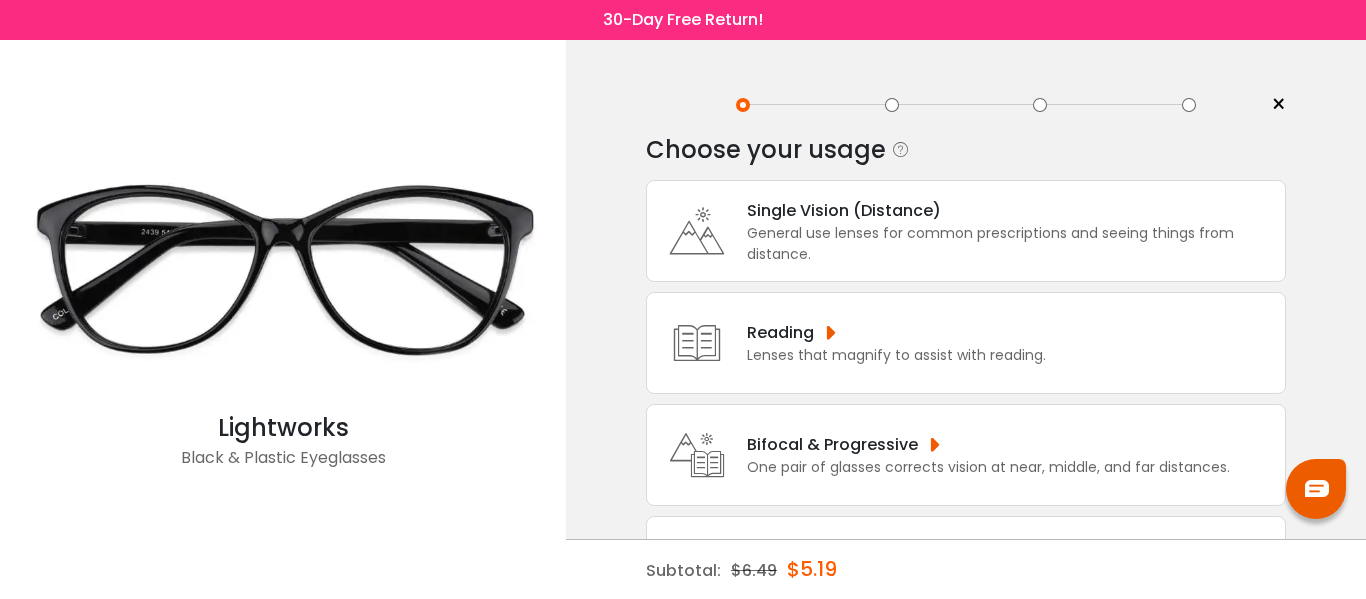 scroll, scrollTop: 0, scrollLeft: 0, axis: both 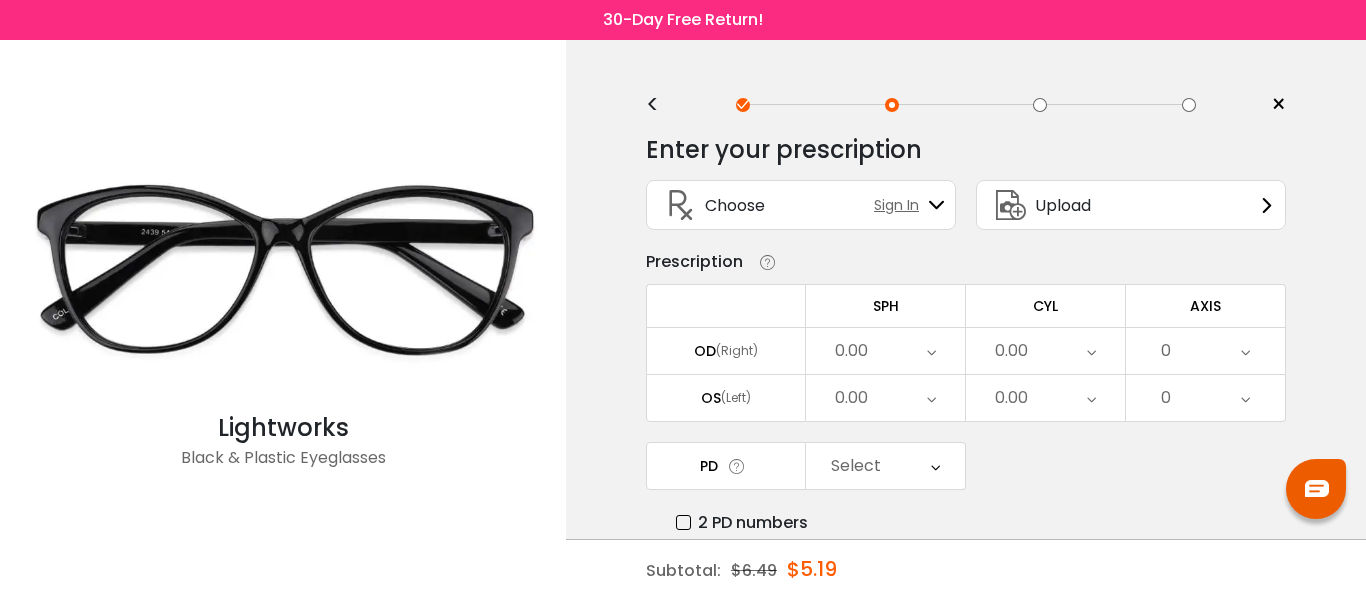 click on "<
×
Choose your usage
Single Vision (Distance)
This lens helps you see details at a distance.
It is usually indicated by a (-) next to the numbers under the “sphere” category of your prescription.
Readers
"Reader" and "Intermediate" lenses have prescriptions starting with a plus ( + )
sign and are designed for those who have trouble focusing their eyes while reading.
These lenses are designed to help correct farsightedness caused by hyperopia or presbyopia.
Multifocal
Non-prescription
Readers" at bounding box center [966, 395] 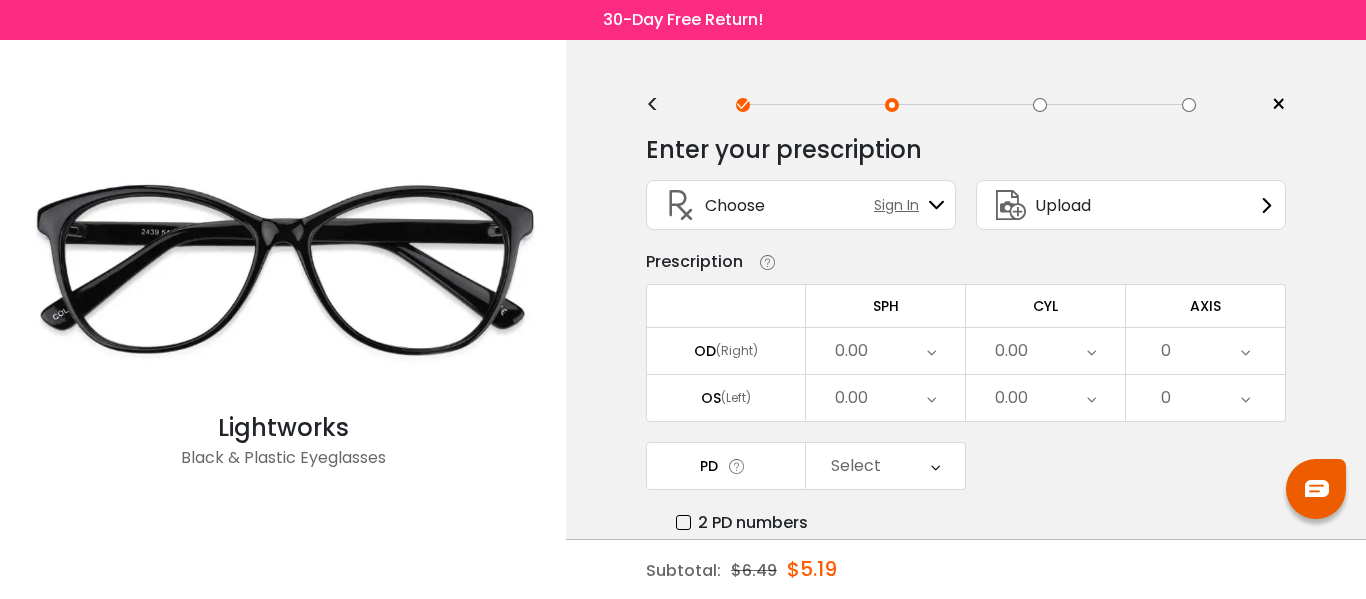 click on "<" at bounding box center (661, 105) 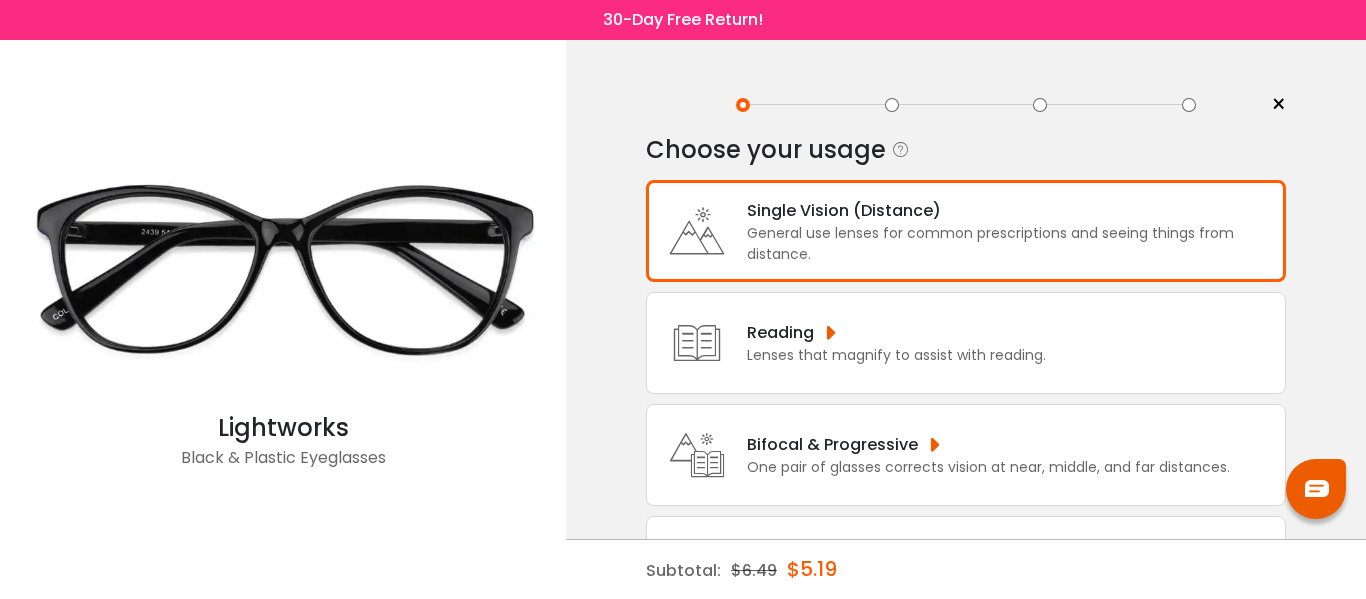 click on "Bifocal & Progressive
One pair of glasses corrects vision at near, middle, and far distances." at bounding box center [966, 455] 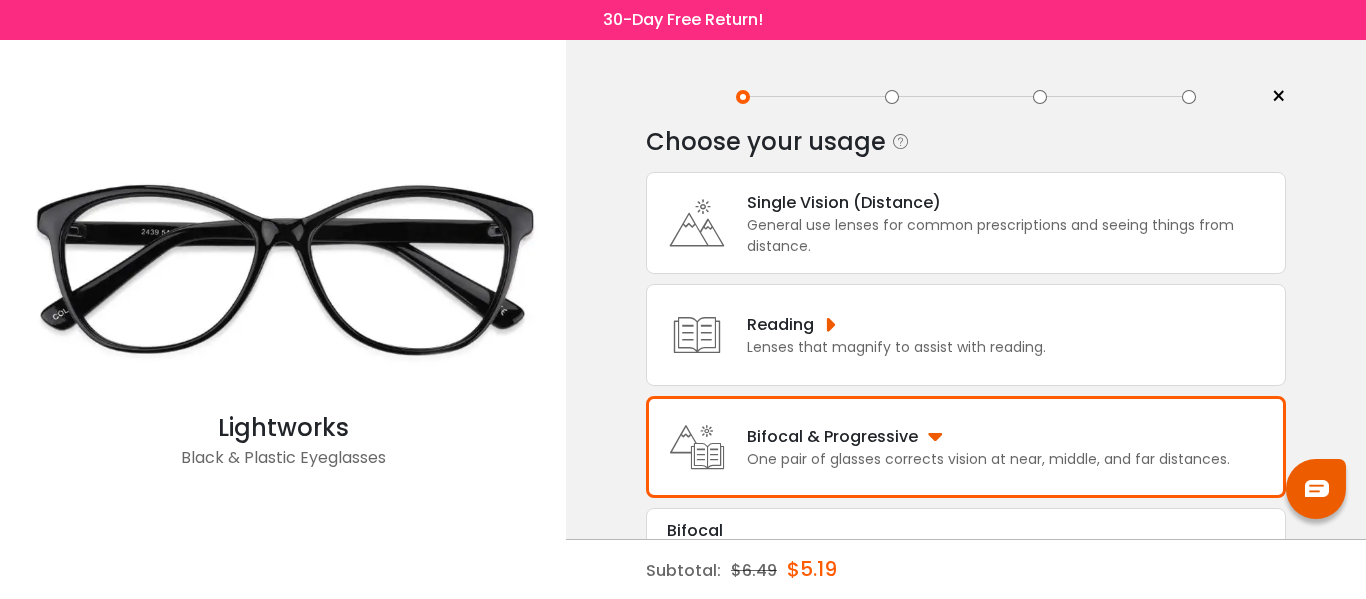 scroll, scrollTop: 0, scrollLeft: 0, axis: both 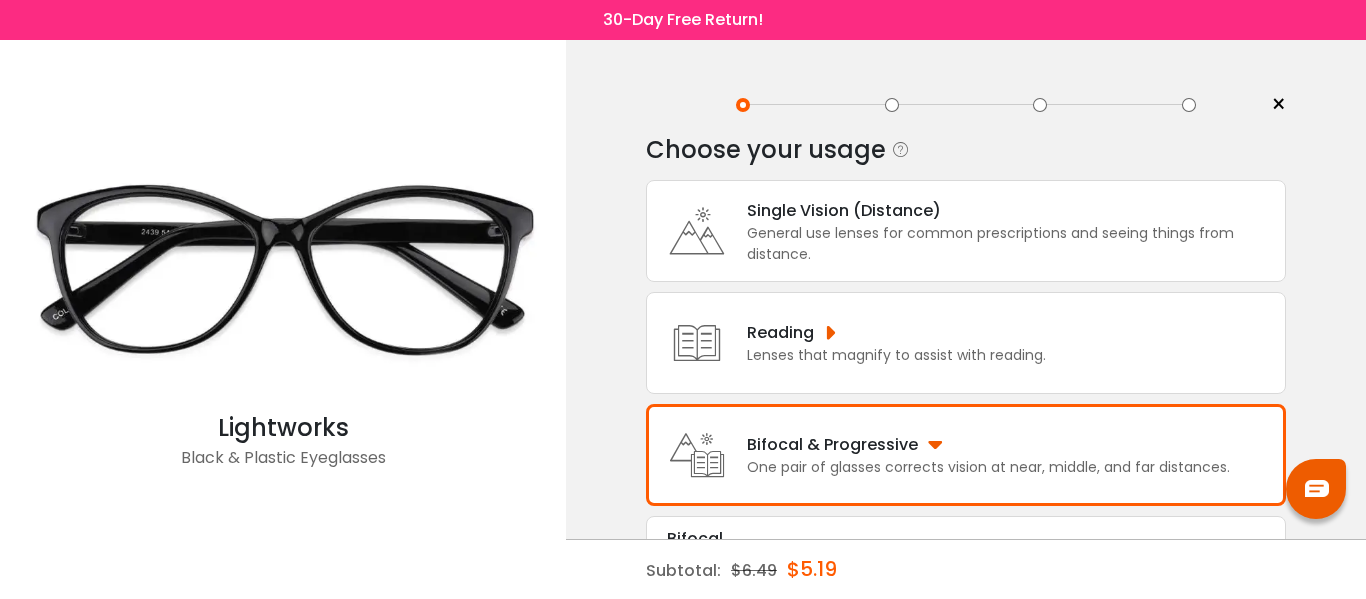 click on "General use lenses for common prescriptions and seeing things from distance." at bounding box center (1011, 244) 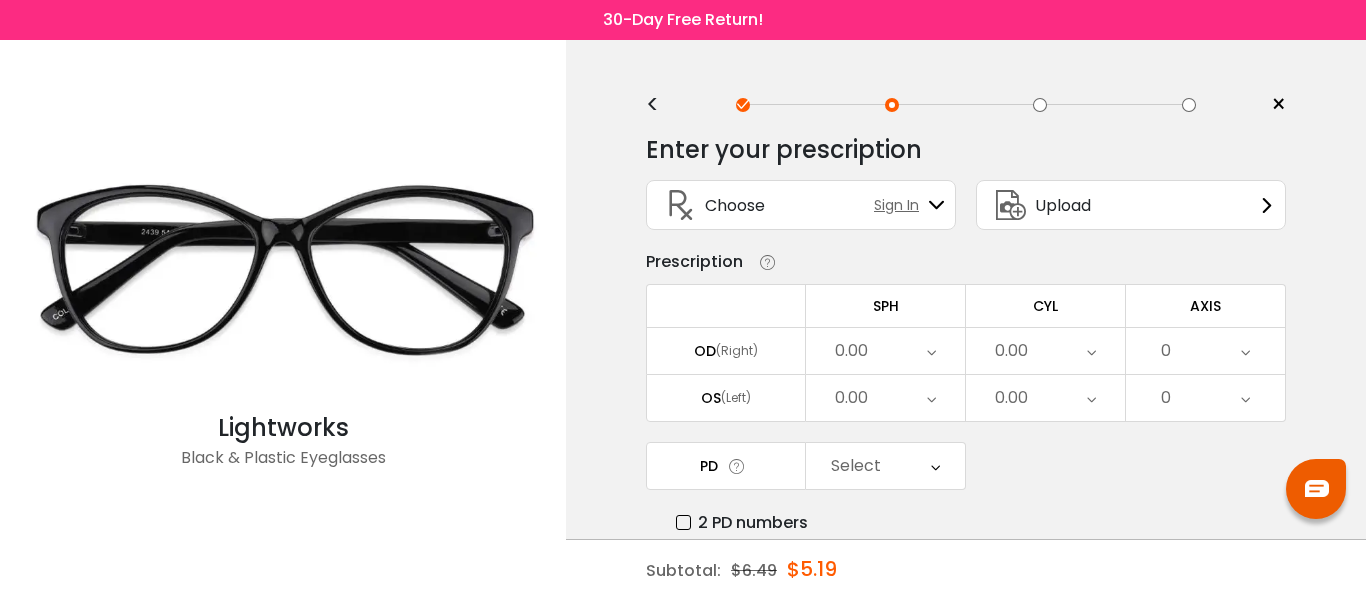 click on "0.00" at bounding box center [885, 351] 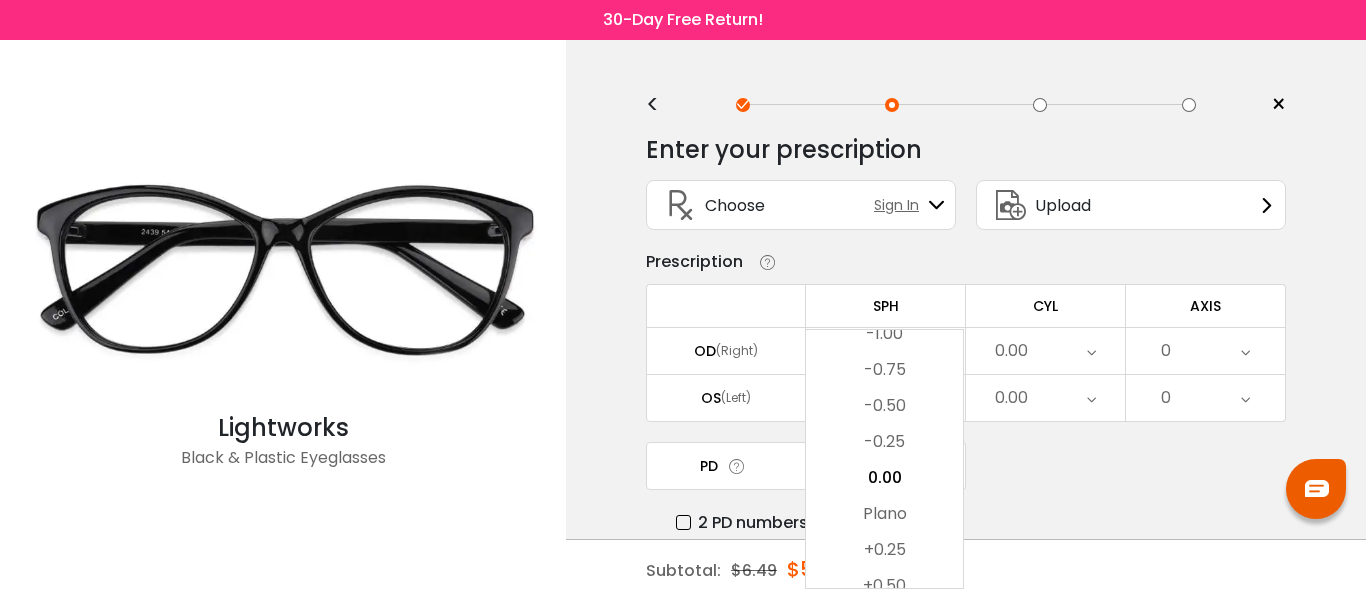 click on "2 PD numbers" at bounding box center (981, 522) 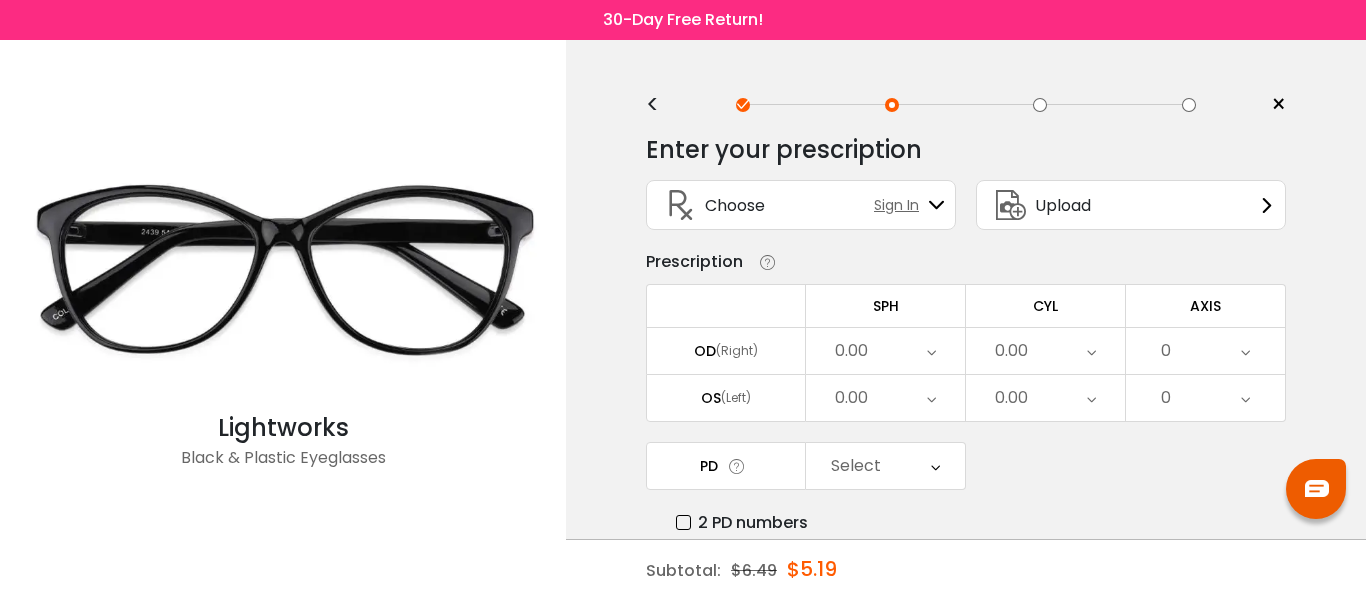 click on "2 PD numbers" at bounding box center (981, 522) 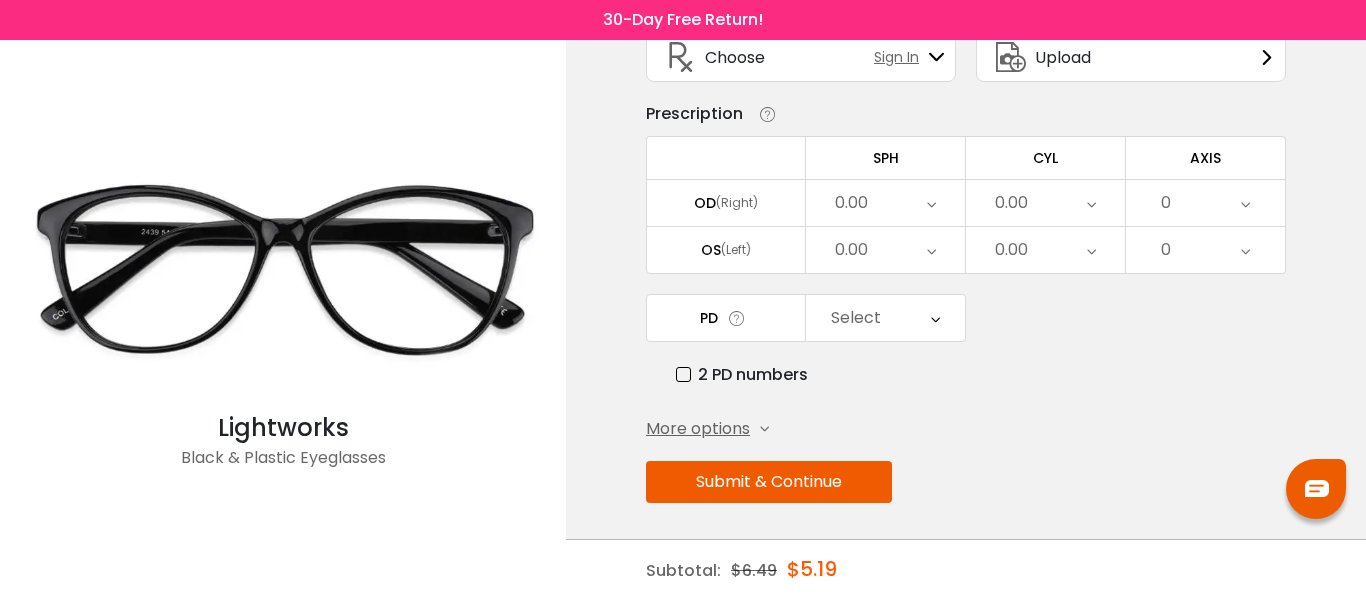 scroll, scrollTop: 152, scrollLeft: 0, axis: vertical 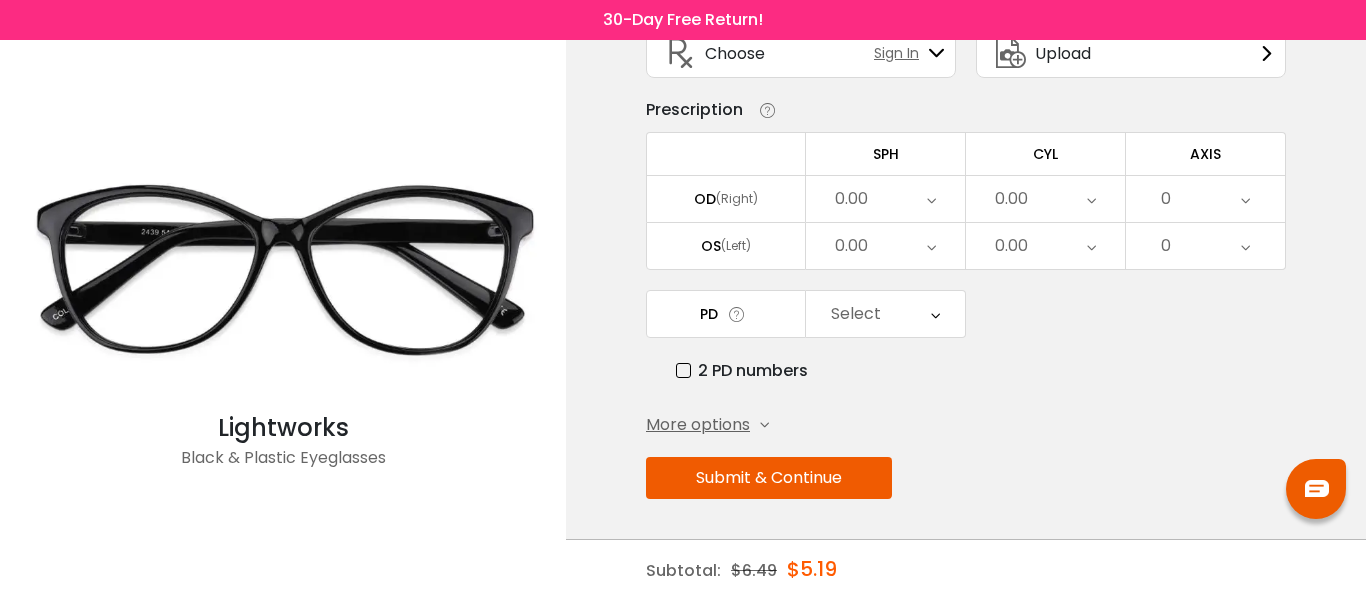 click on "More options" at bounding box center (698, 425) 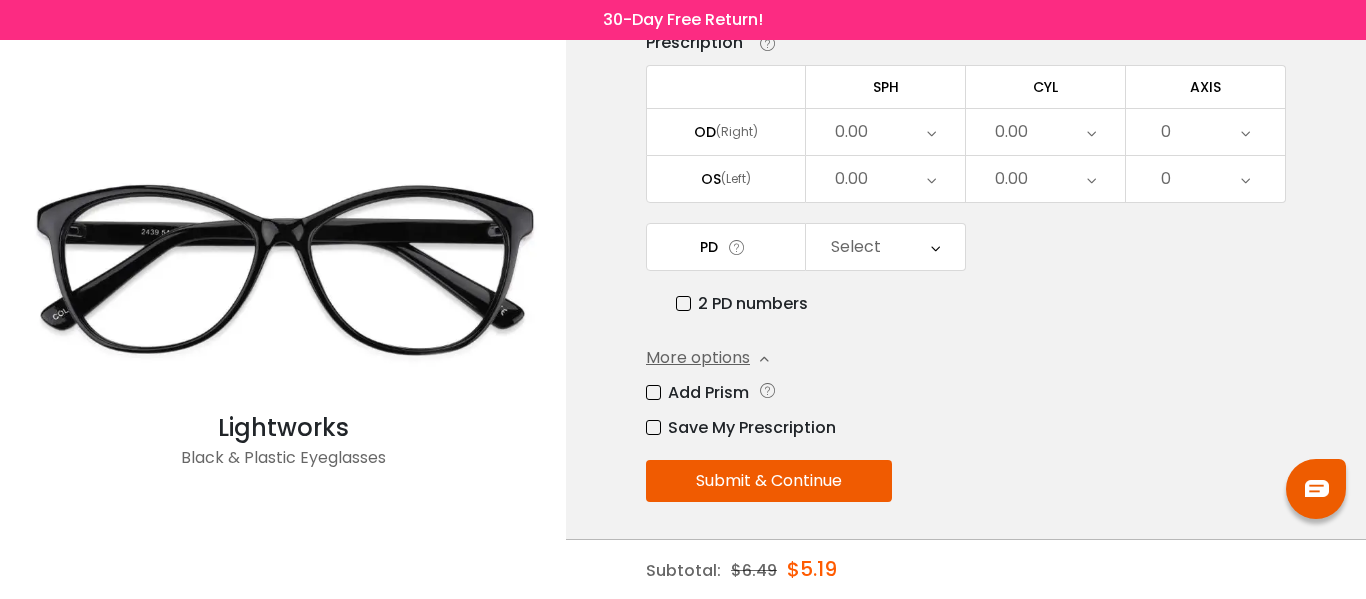 scroll, scrollTop: 222, scrollLeft: 0, axis: vertical 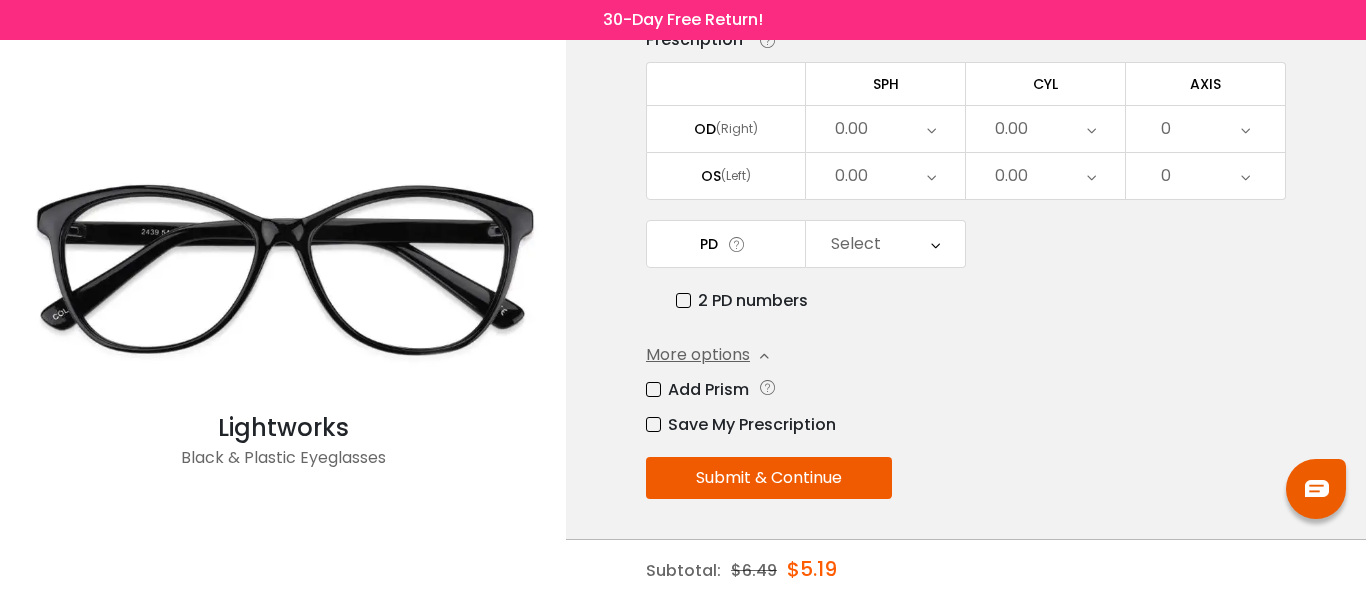 click at bounding box center (283, 273) 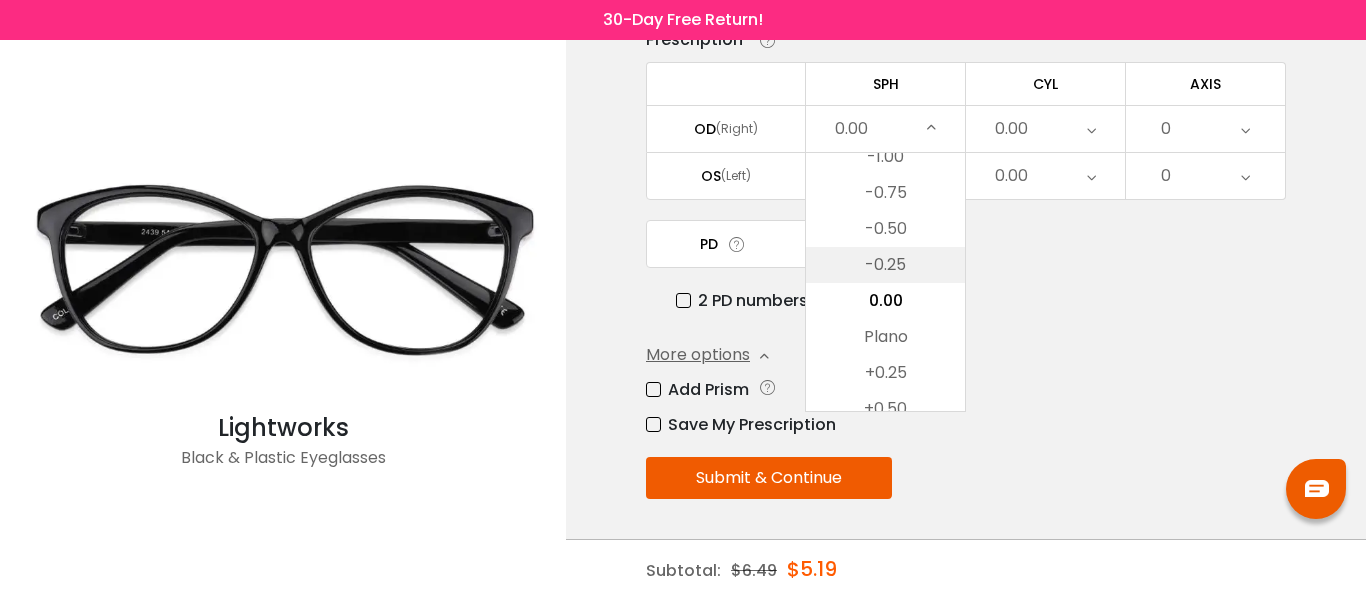 click on "-0.25" at bounding box center (885, 265) 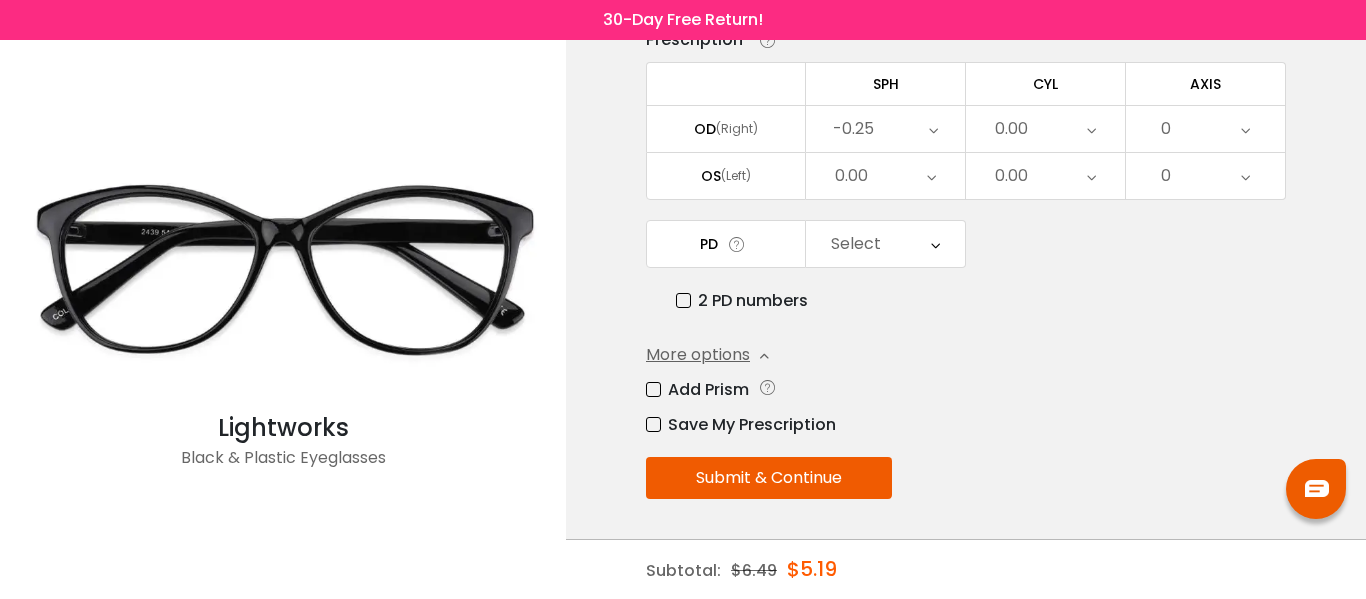 click on "0.00" at bounding box center (1045, 129) 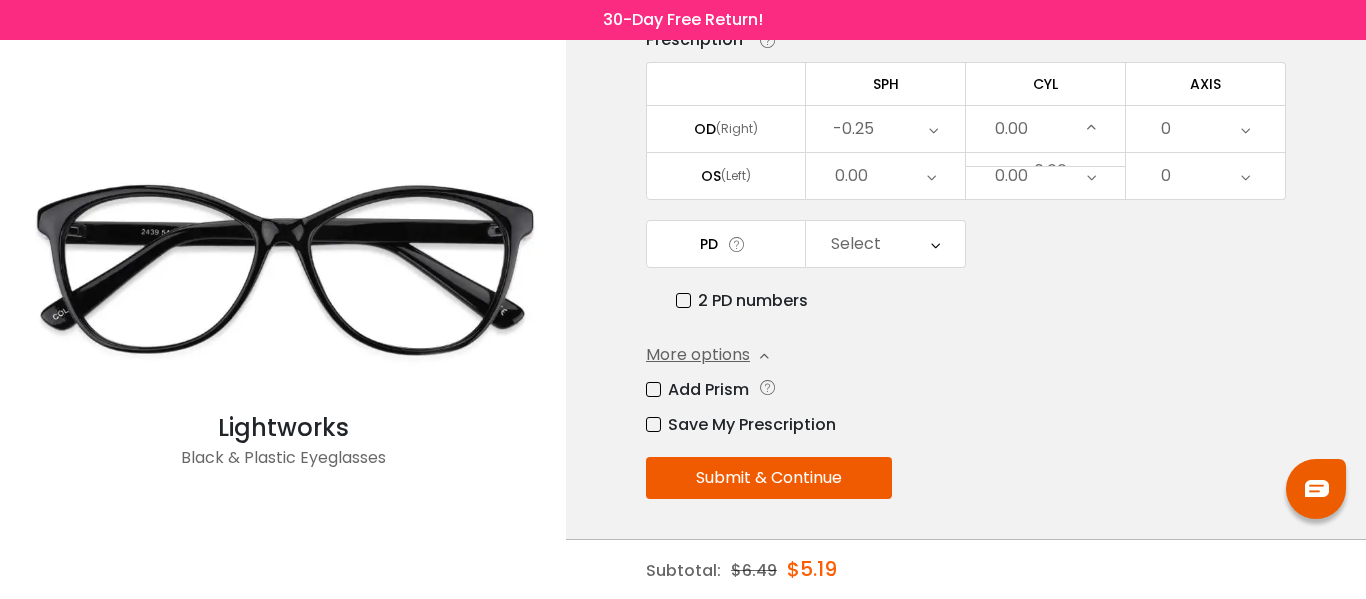 scroll, scrollTop: 734, scrollLeft: 0, axis: vertical 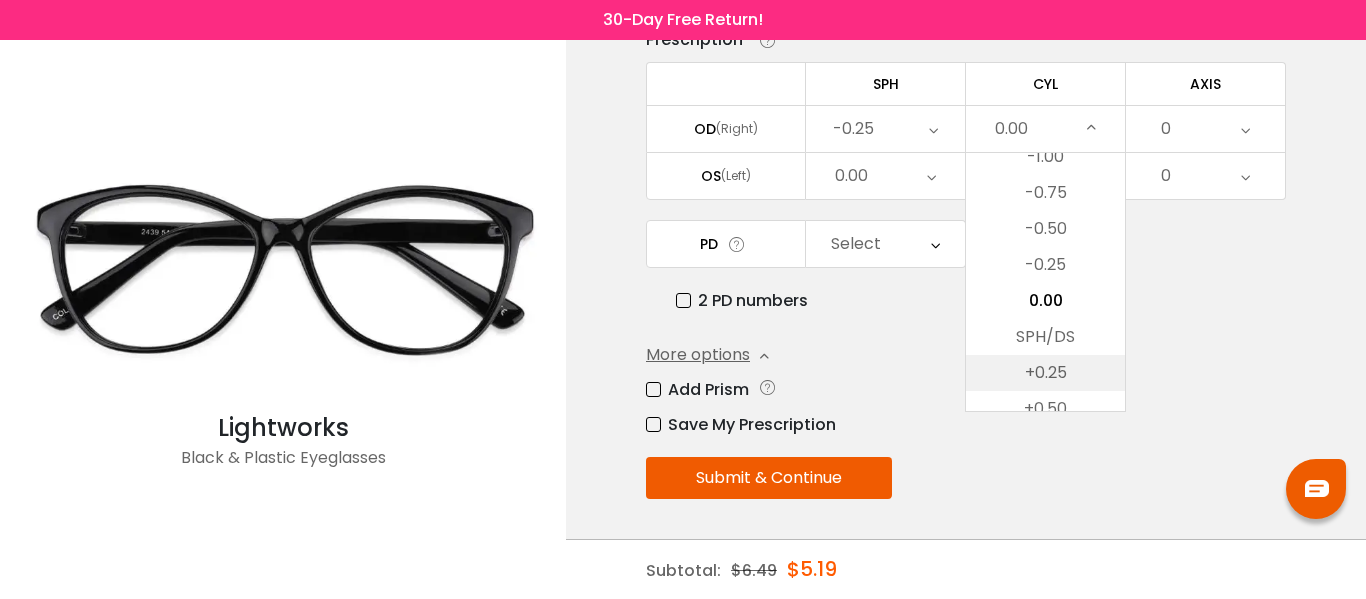 click on "+0.25" at bounding box center [1045, 373] 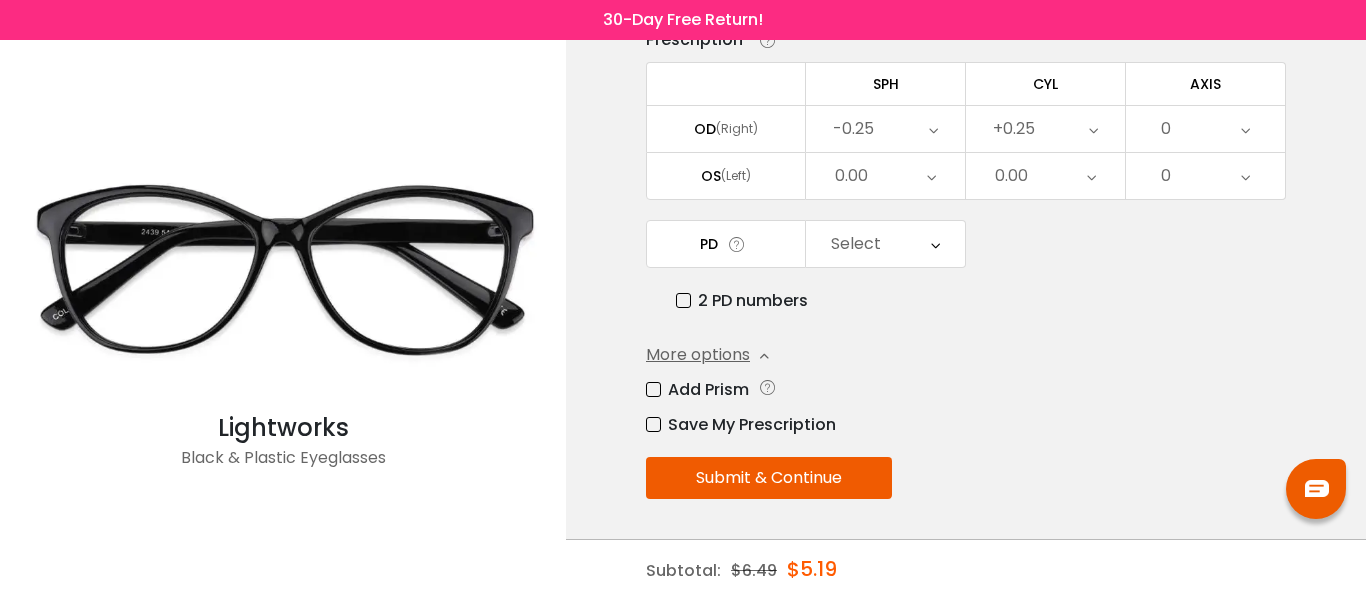 click on "0.00" at bounding box center [885, 176] 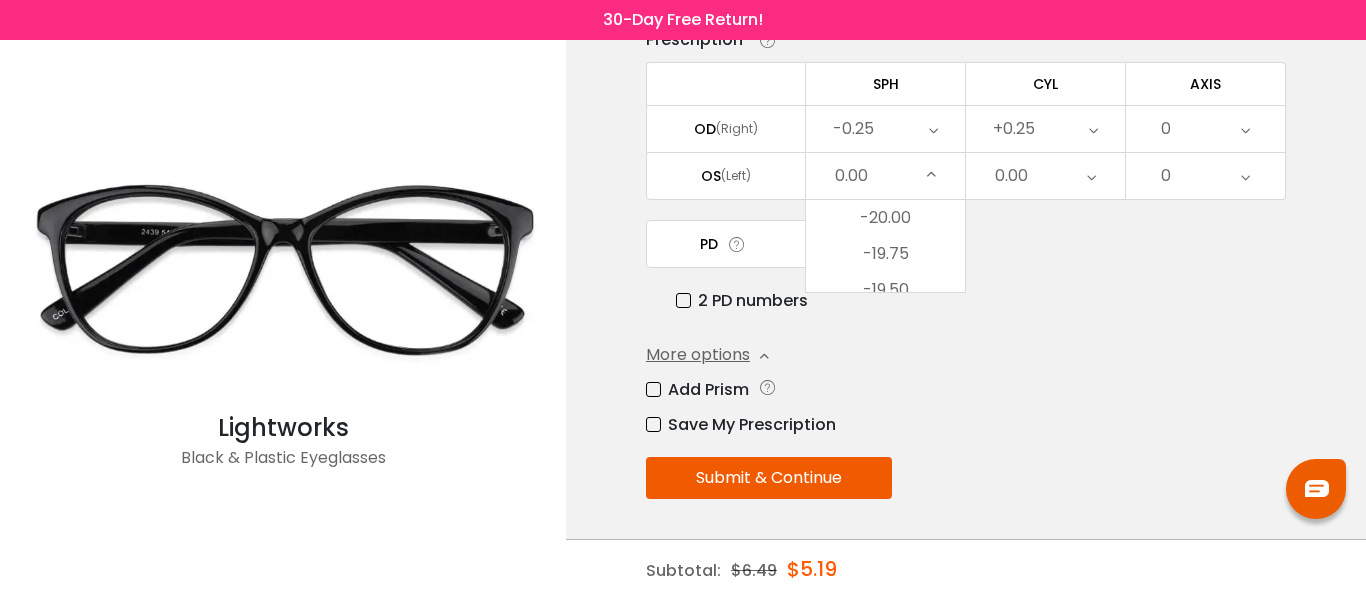 scroll, scrollTop: 2750, scrollLeft: 0, axis: vertical 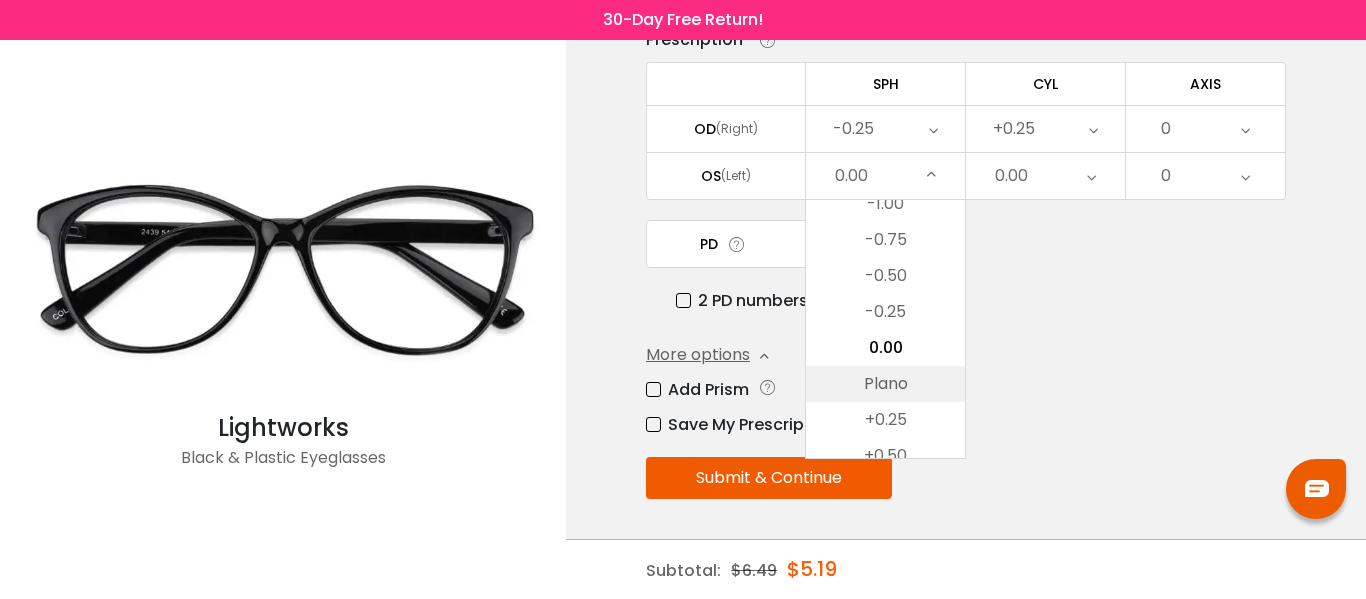 click on "Plano" at bounding box center (885, 384) 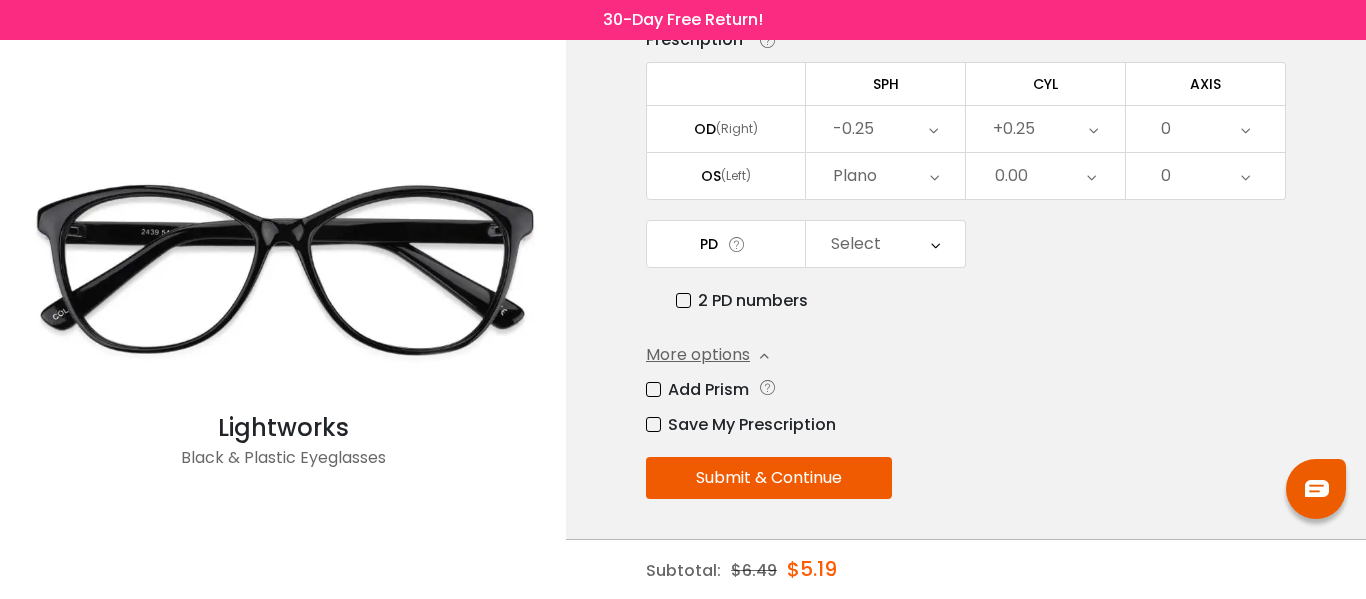 click on "0.00" at bounding box center (1045, 176) 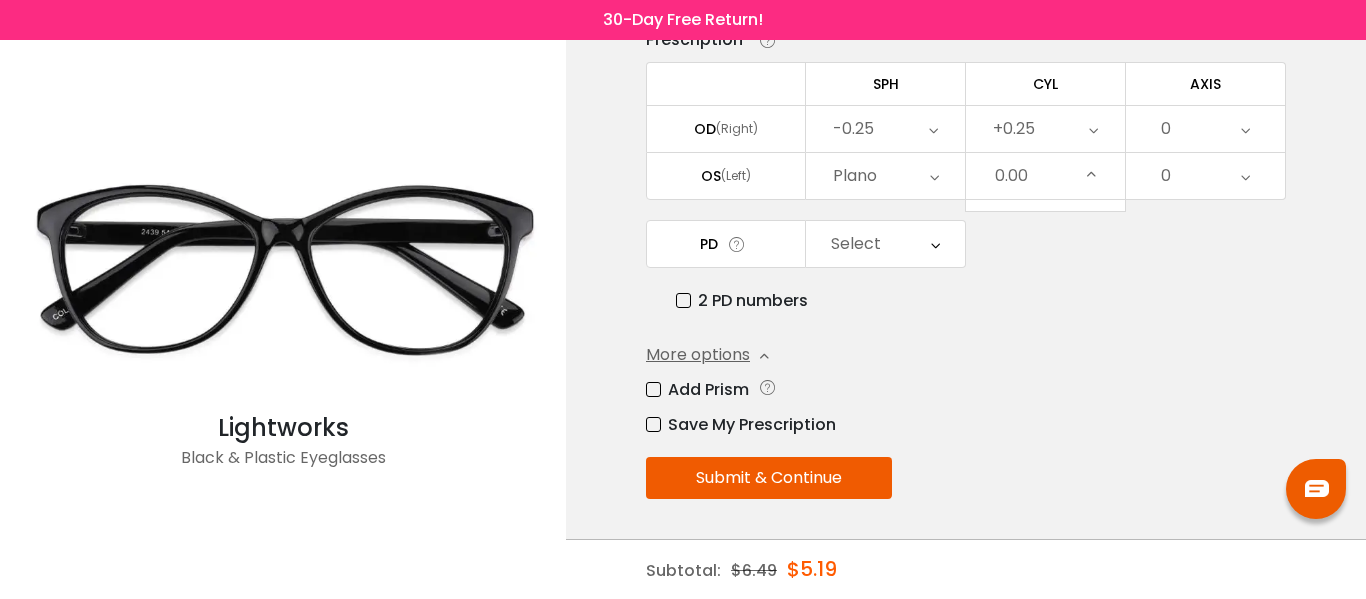 scroll, scrollTop: 734, scrollLeft: 0, axis: vertical 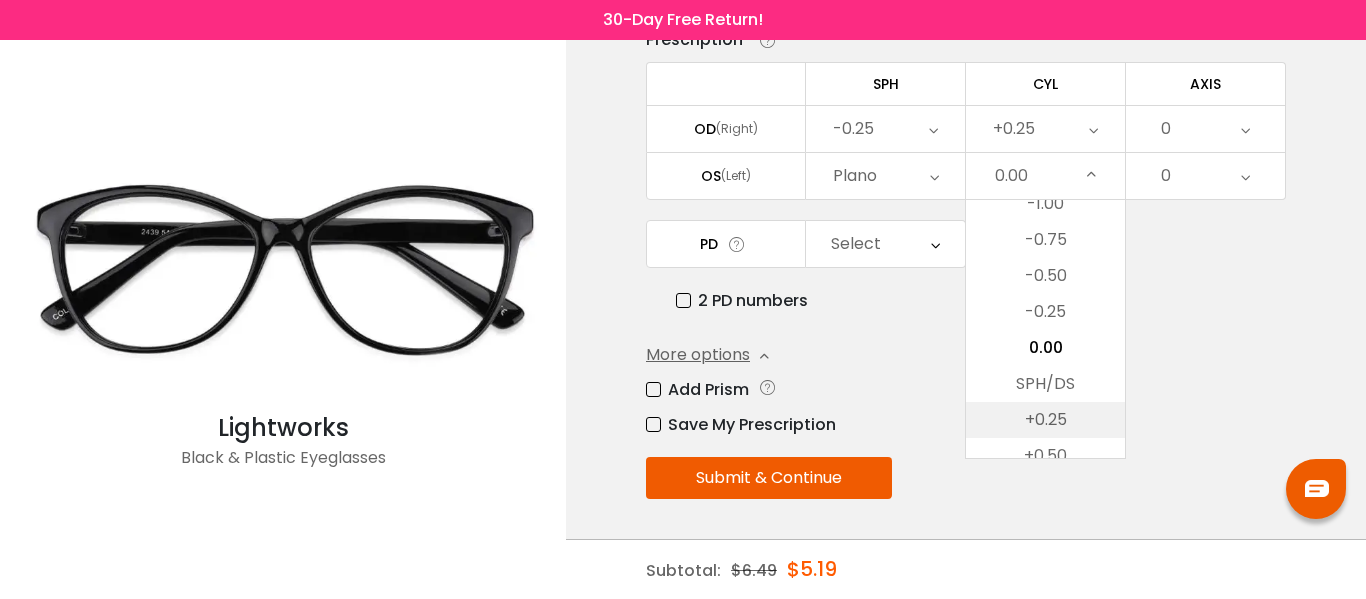 click on "+0.25" at bounding box center [1045, 420] 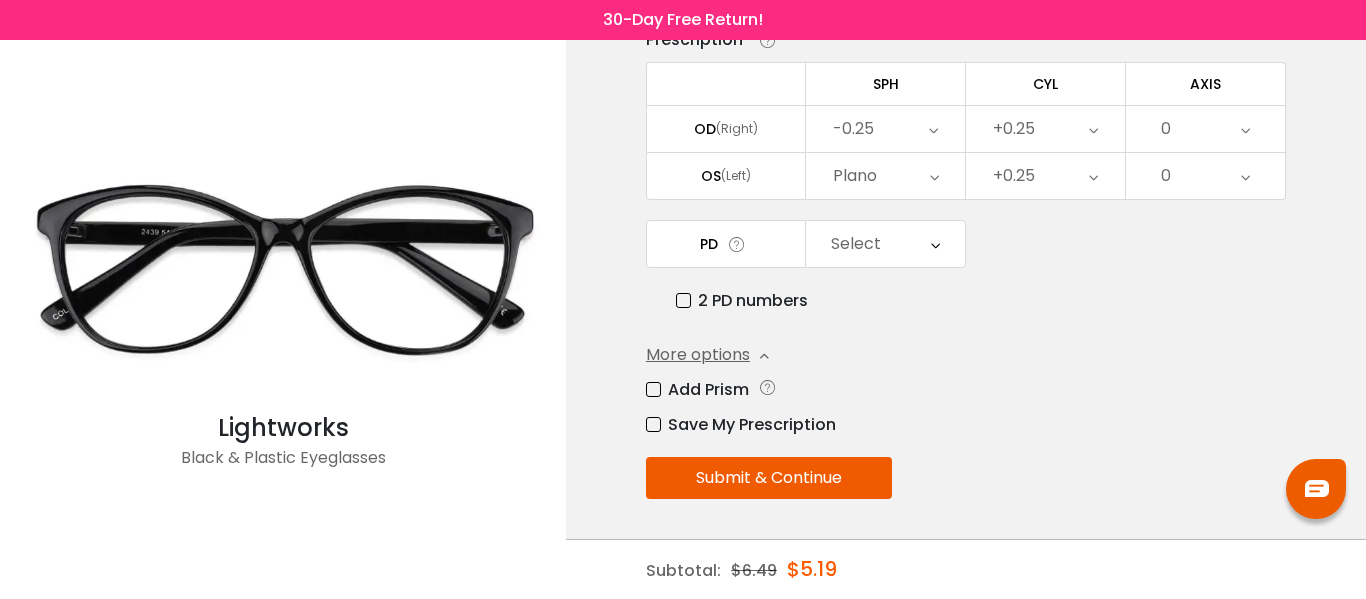 click on "0" at bounding box center (1205, 129) 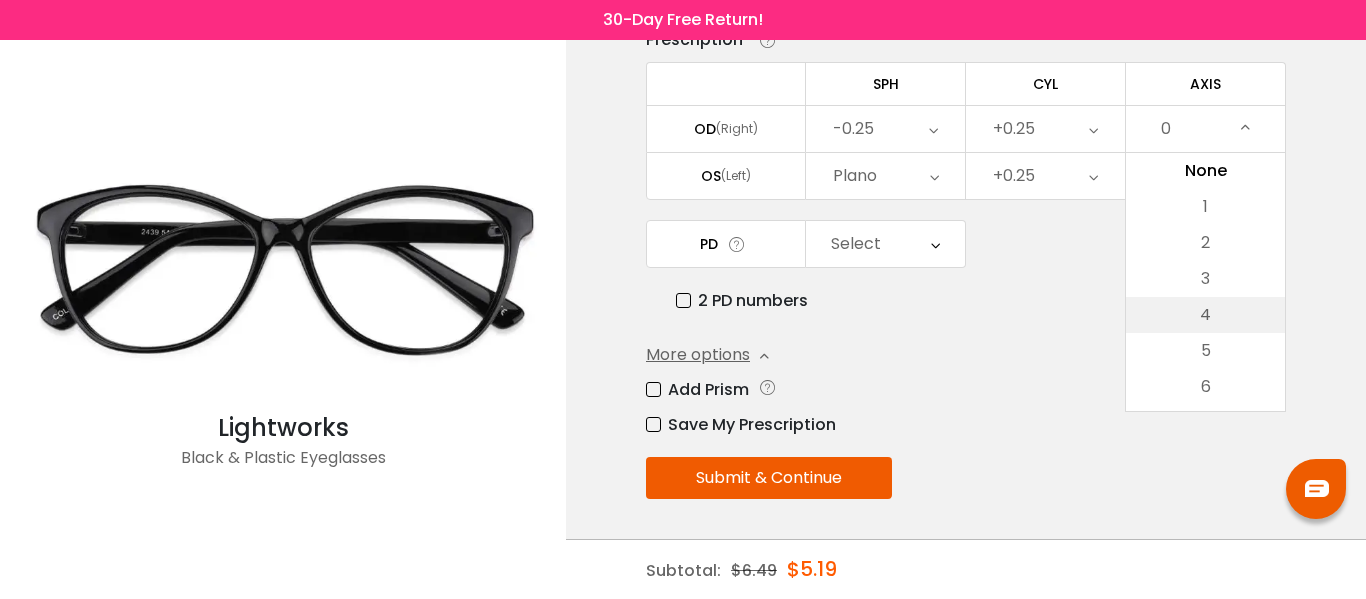 click on "4" at bounding box center (1205, 315) 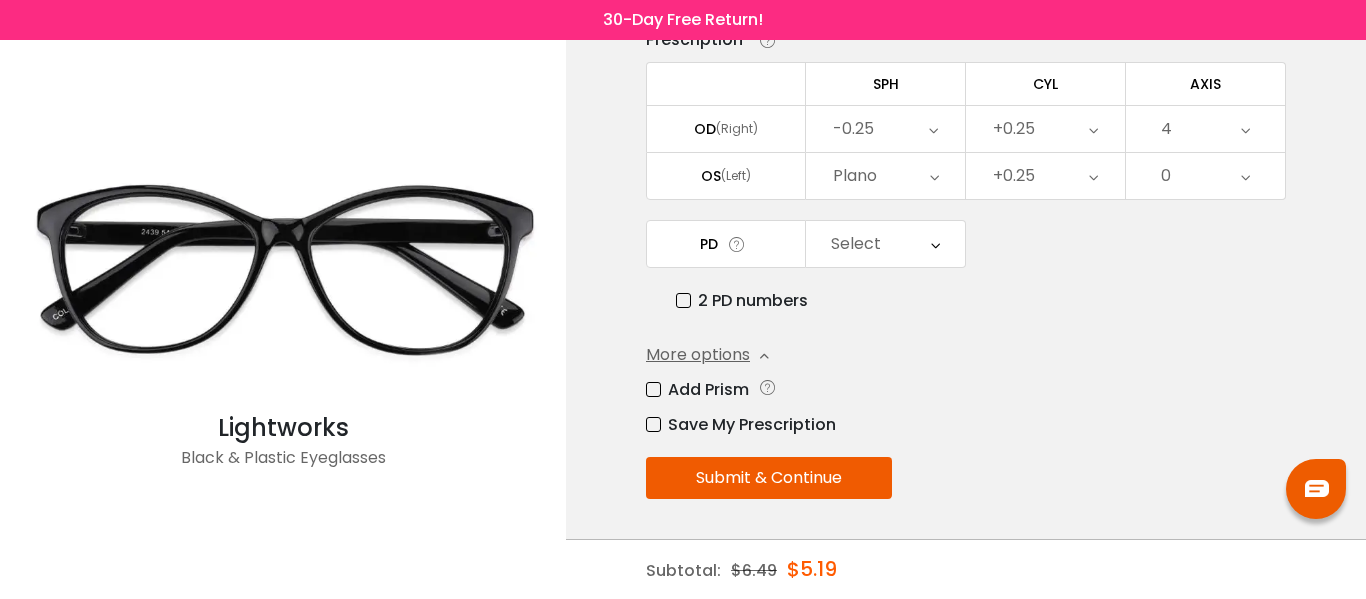 click on "0" at bounding box center (1205, 176) 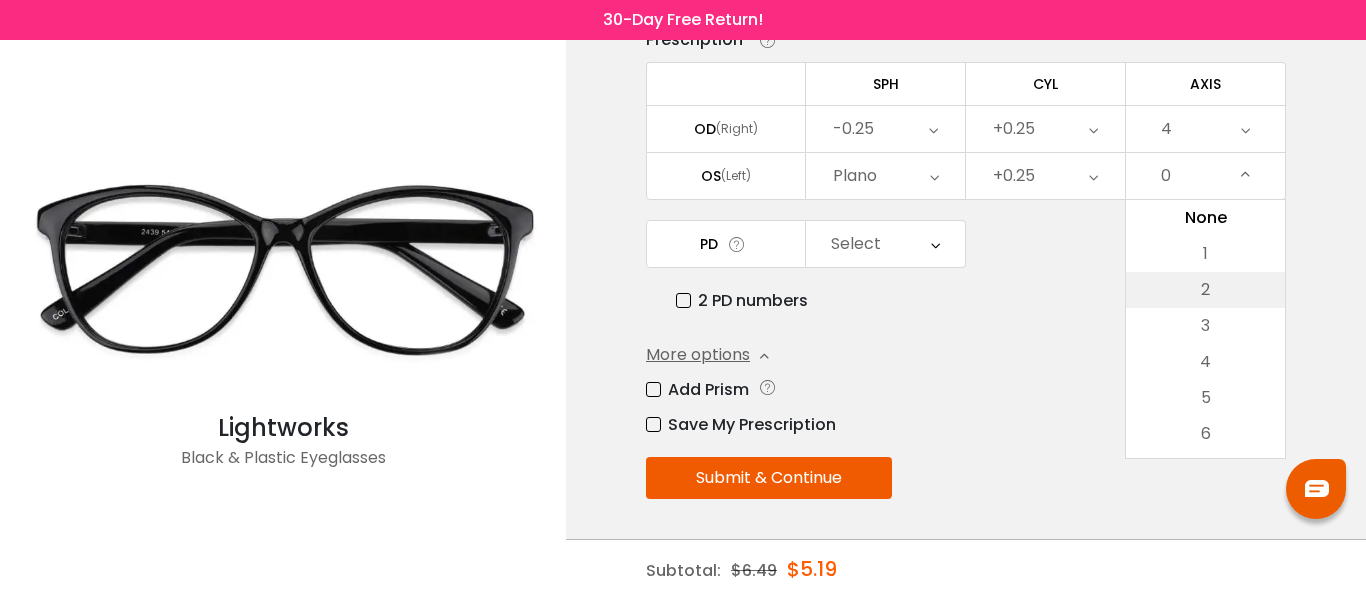 click on "2" at bounding box center (1205, 290) 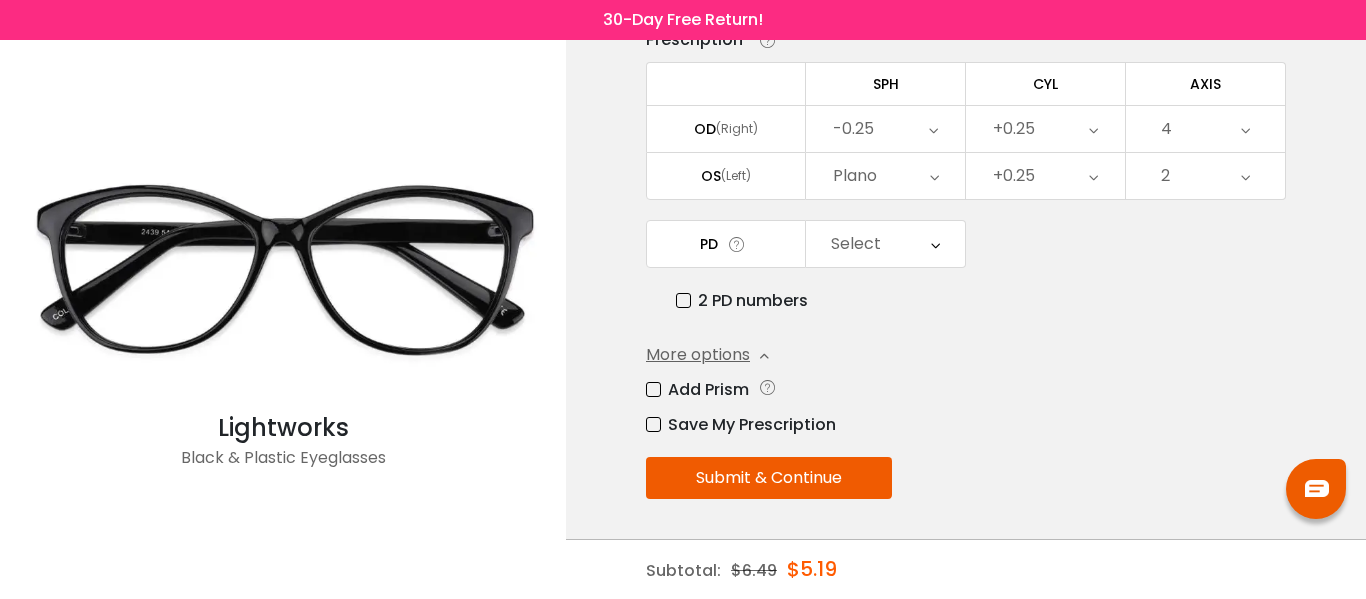 click on "Save My Prescription" at bounding box center [966, 424] 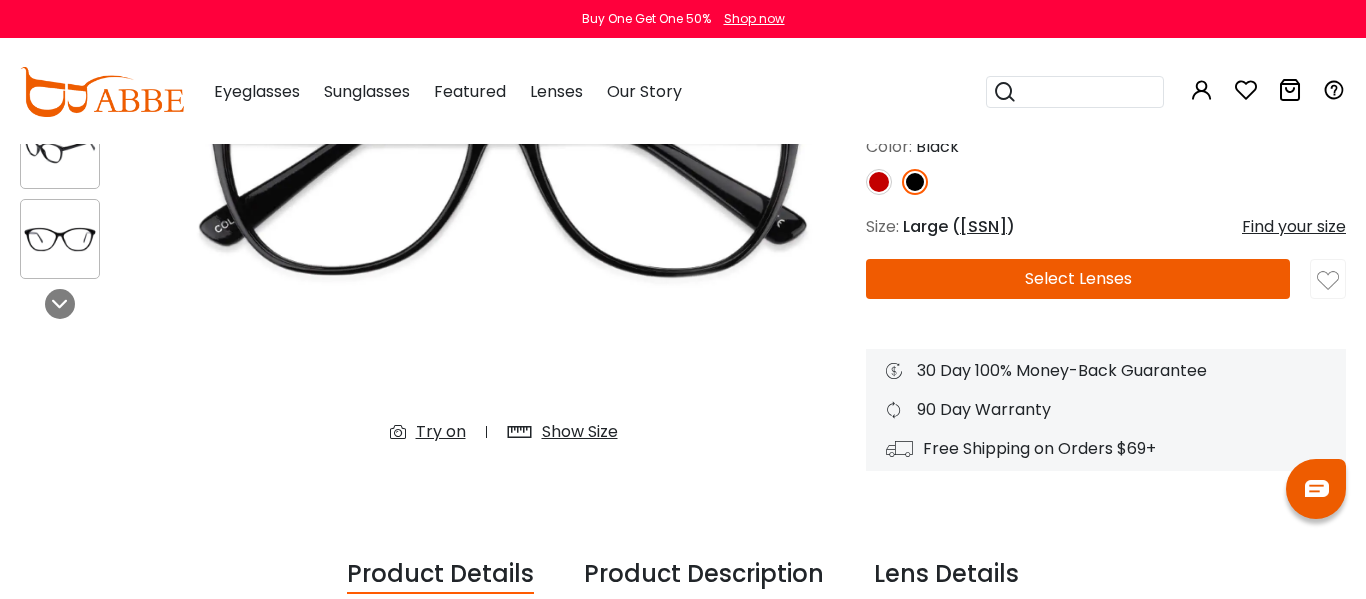 scroll, scrollTop: 0, scrollLeft: 0, axis: both 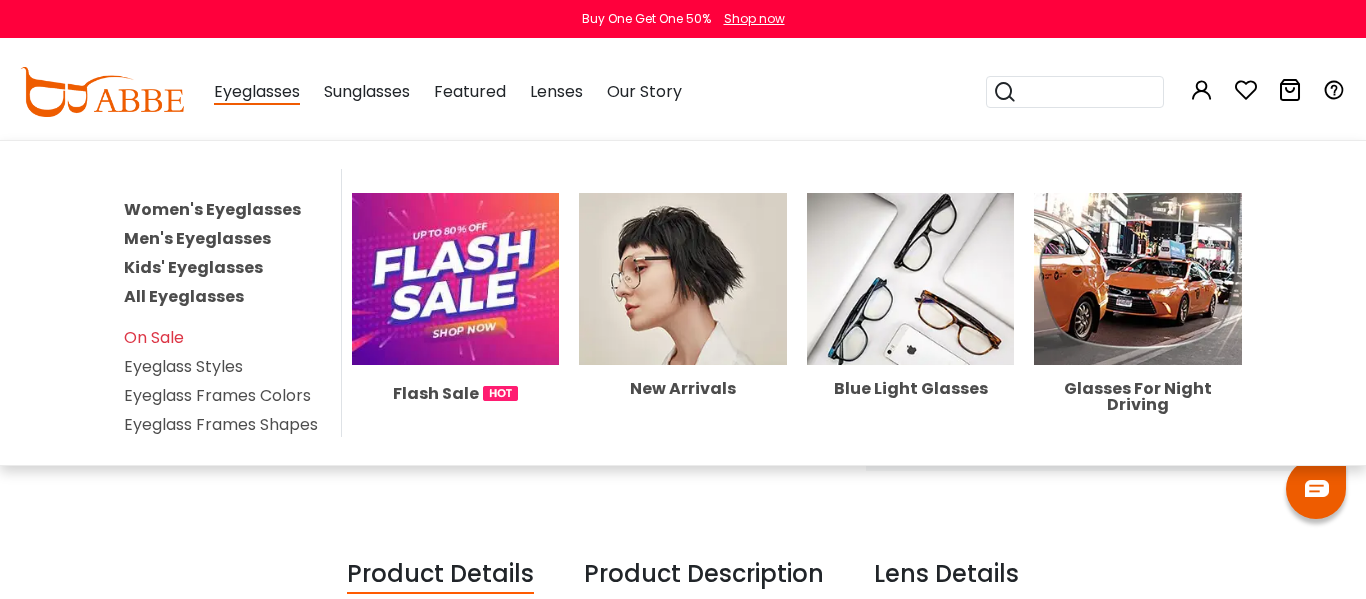 click on "Women's Eyeglasses" at bounding box center (212, 209) 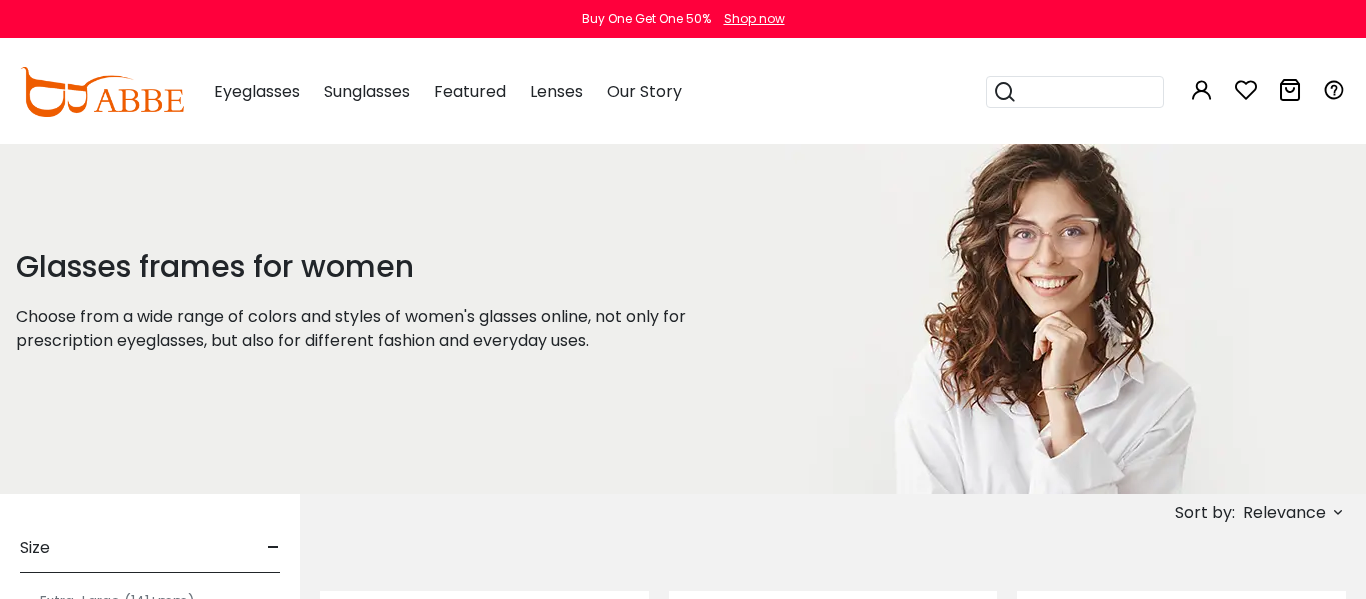 scroll, scrollTop: 0, scrollLeft: 0, axis: both 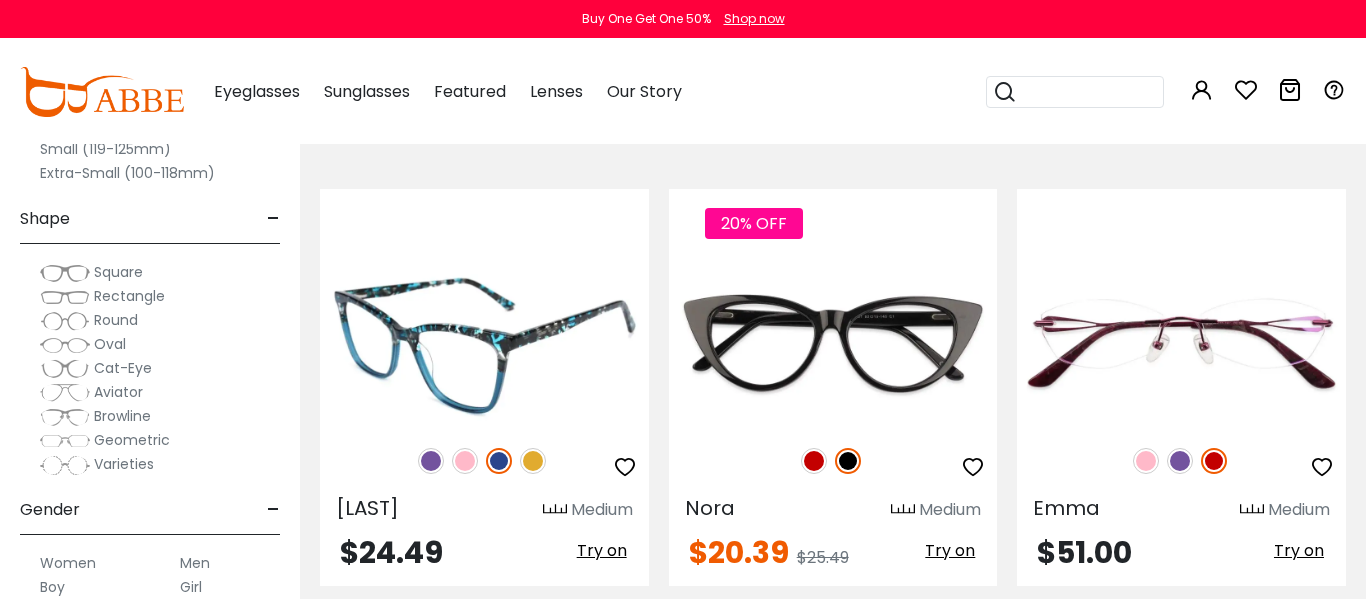 click at bounding box center (533, 461) 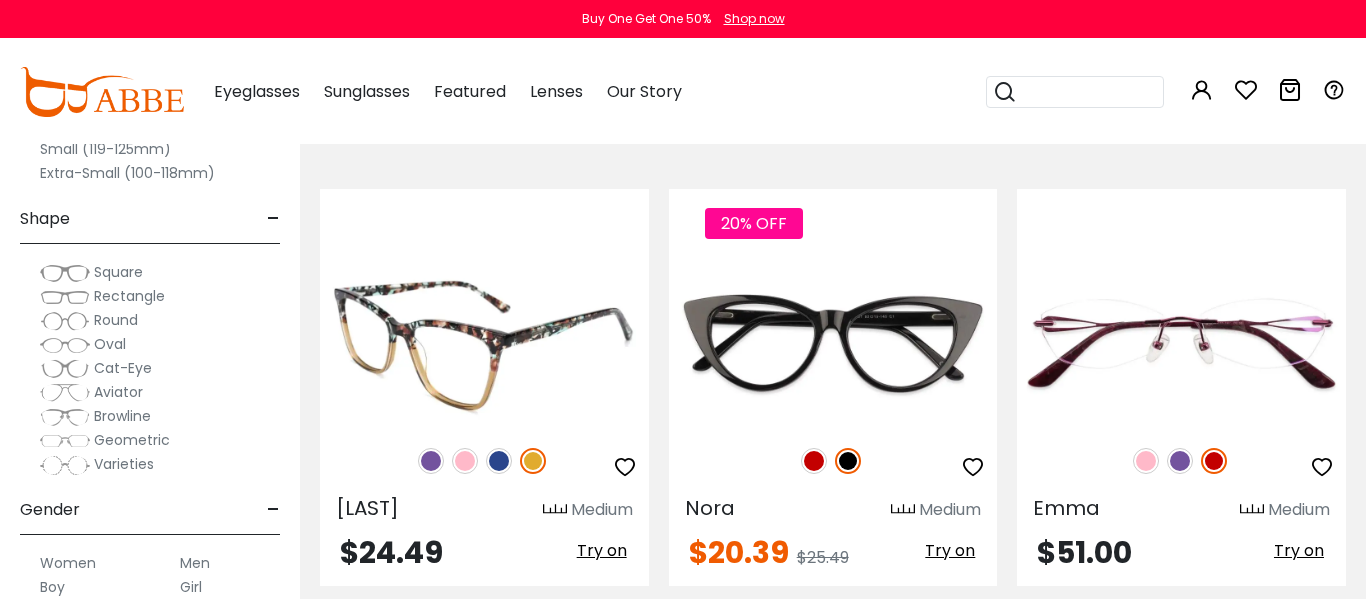 click at bounding box center [431, 461] 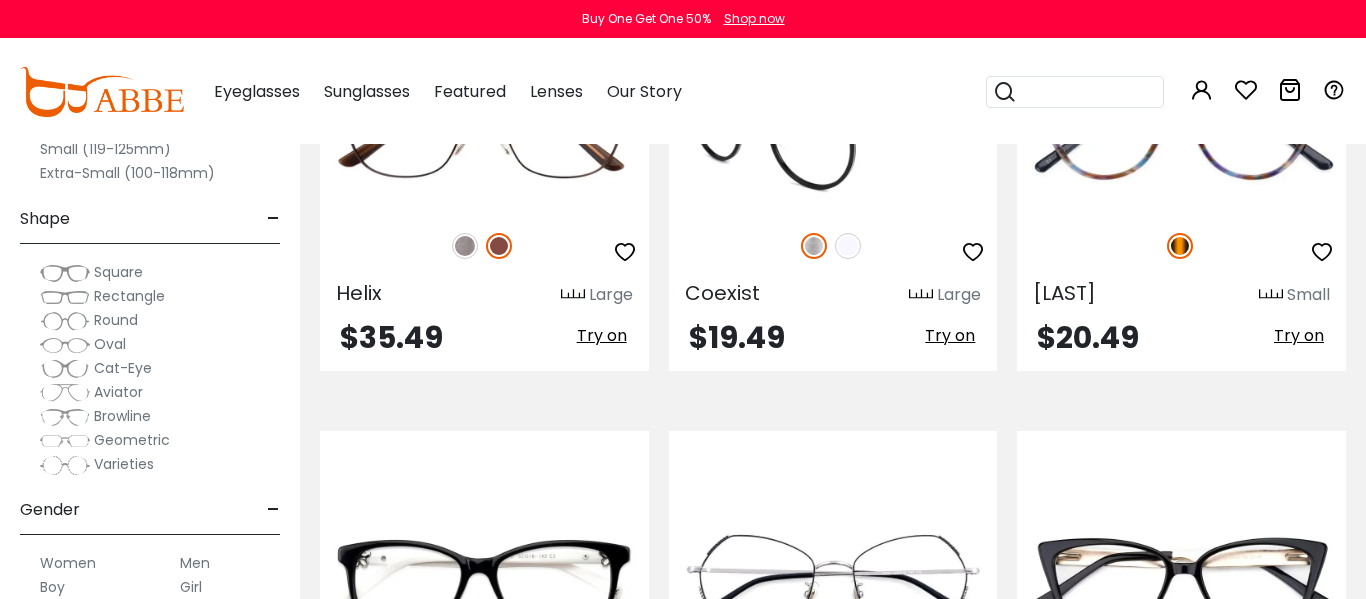 scroll, scrollTop: 6960, scrollLeft: 0, axis: vertical 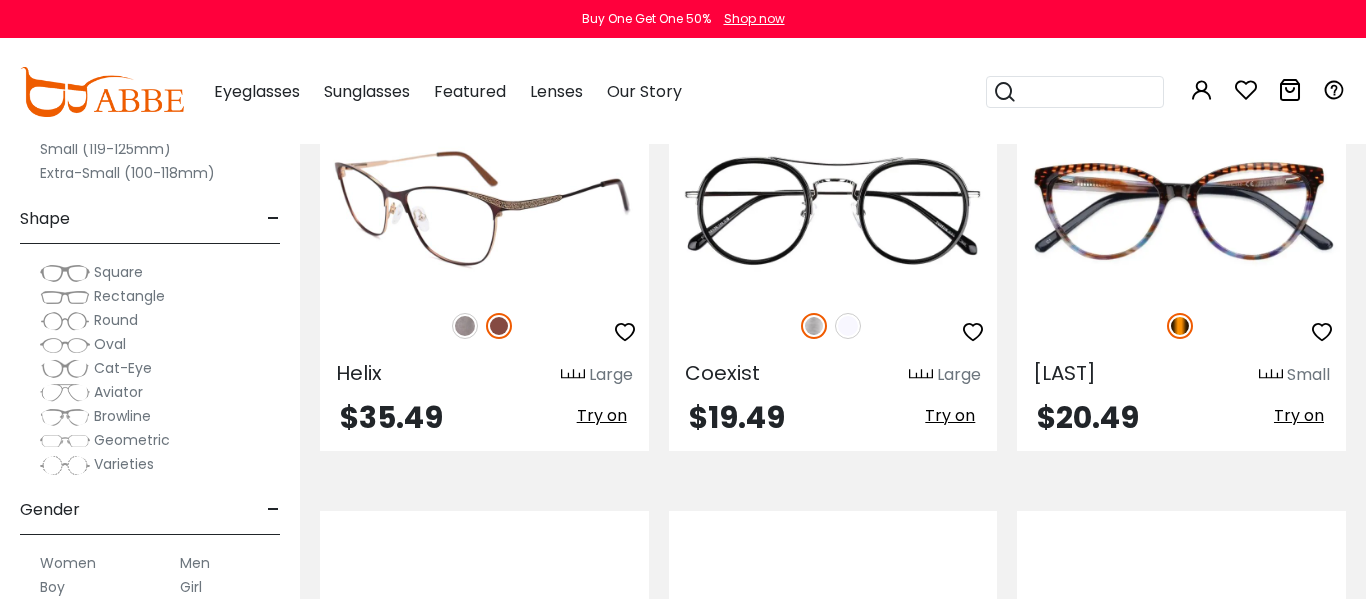 click at bounding box center (465, 326) 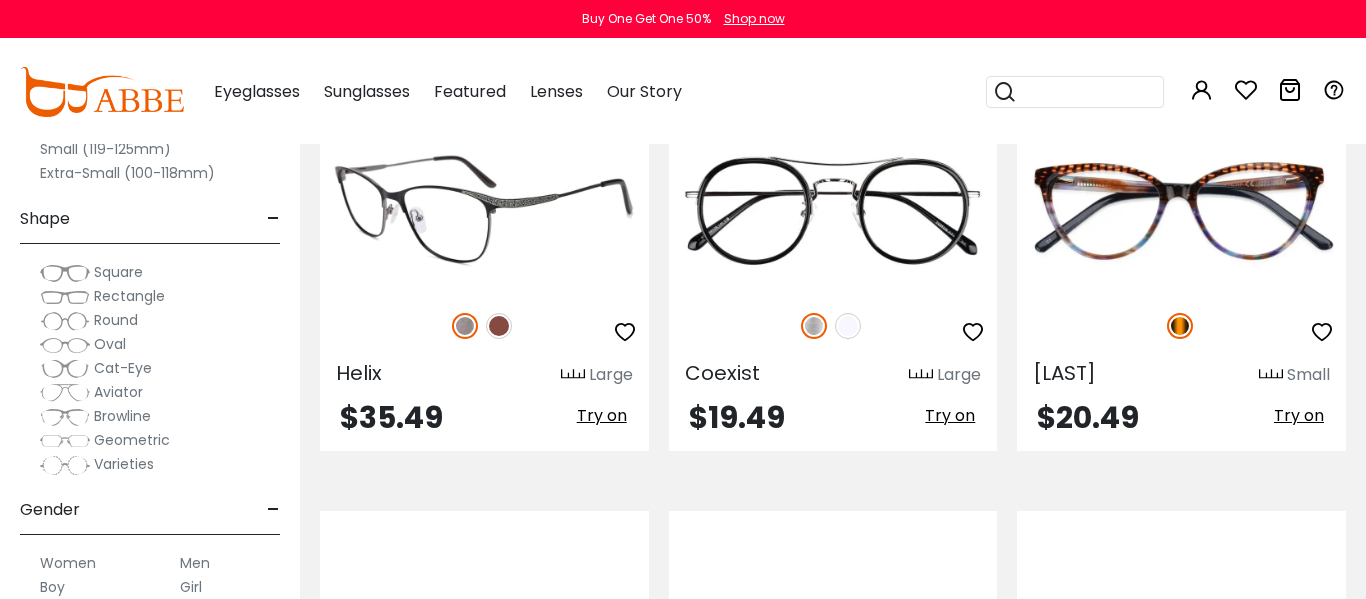 click at bounding box center (499, 326) 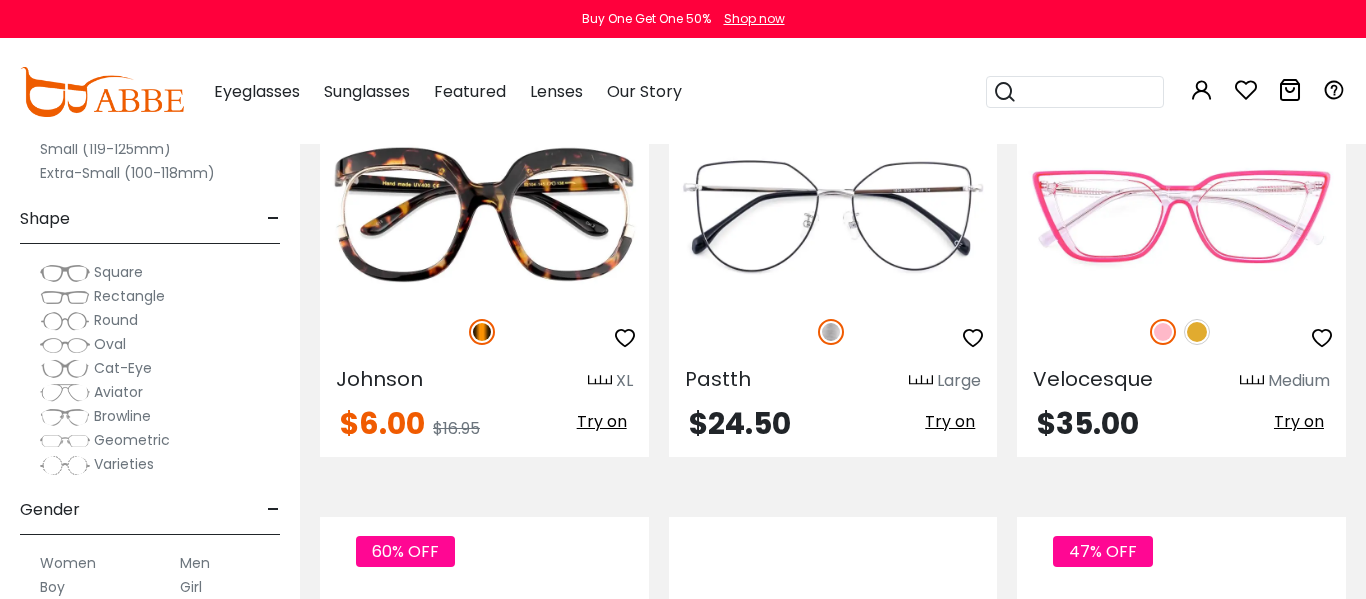 scroll, scrollTop: 8000, scrollLeft: 0, axis: vertical 